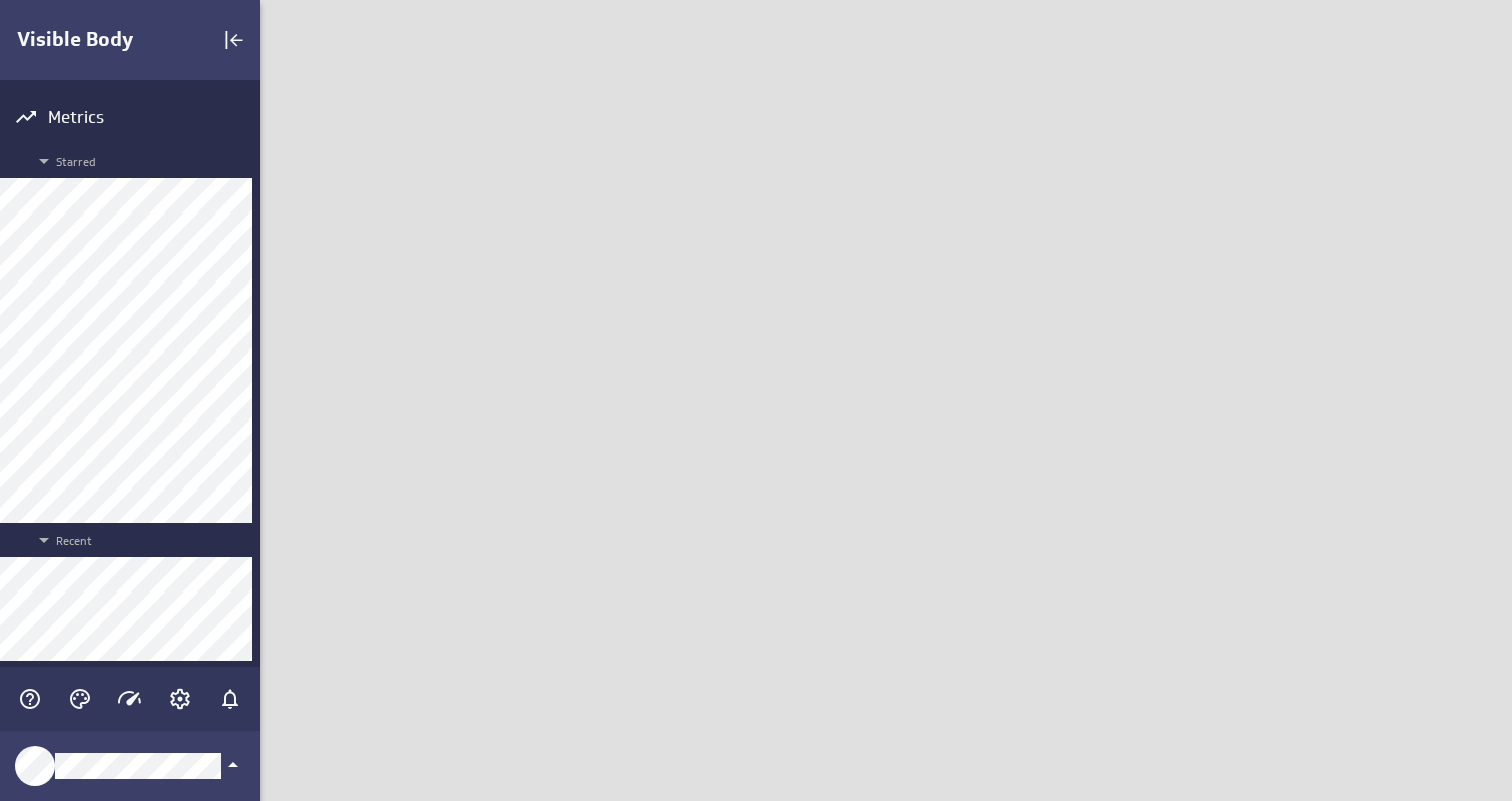 scroll, scrollTop: 0, scrollLeft: 0, axis: both 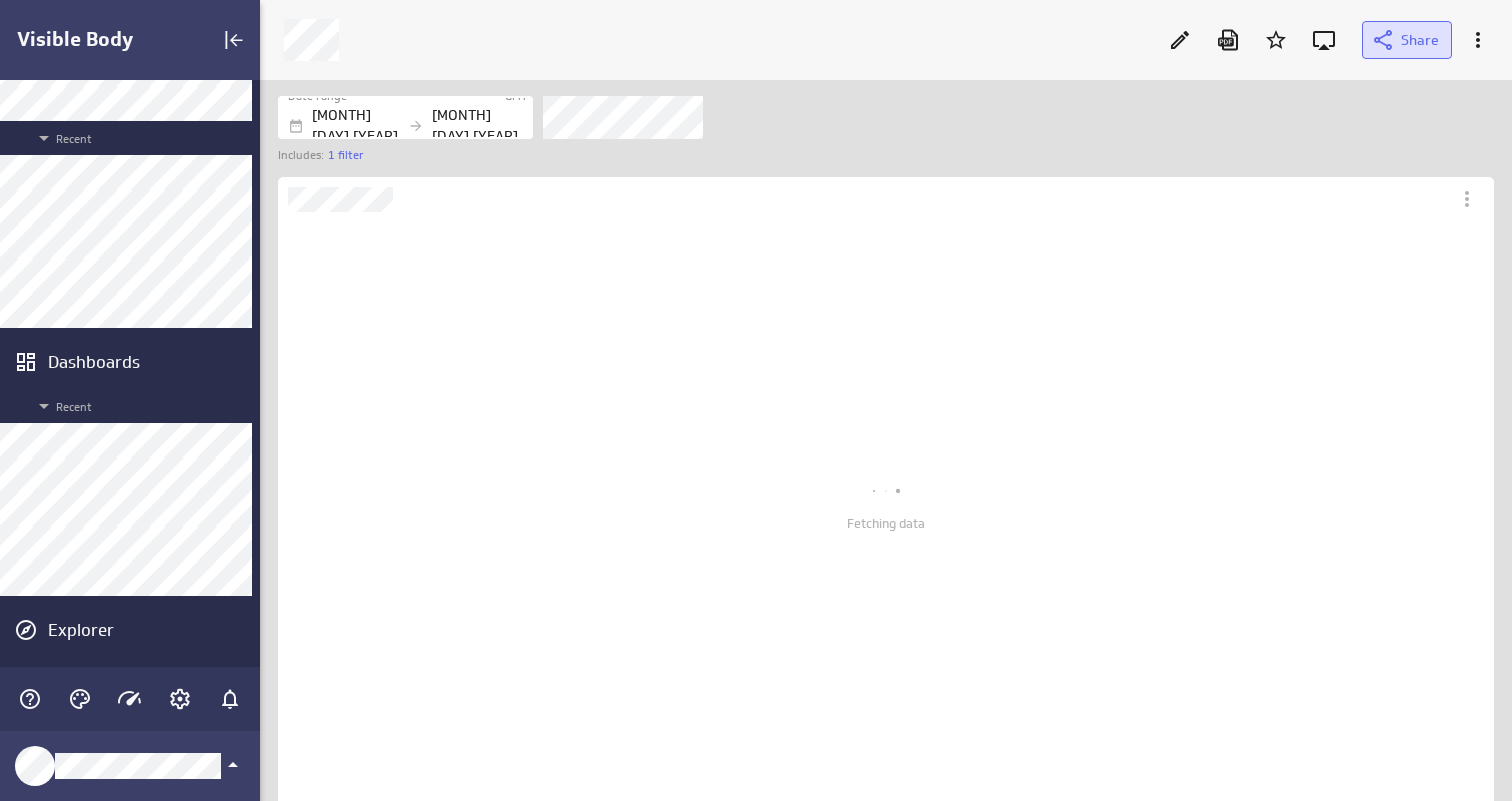 click on "Share" at bounding box center (1407, 40) 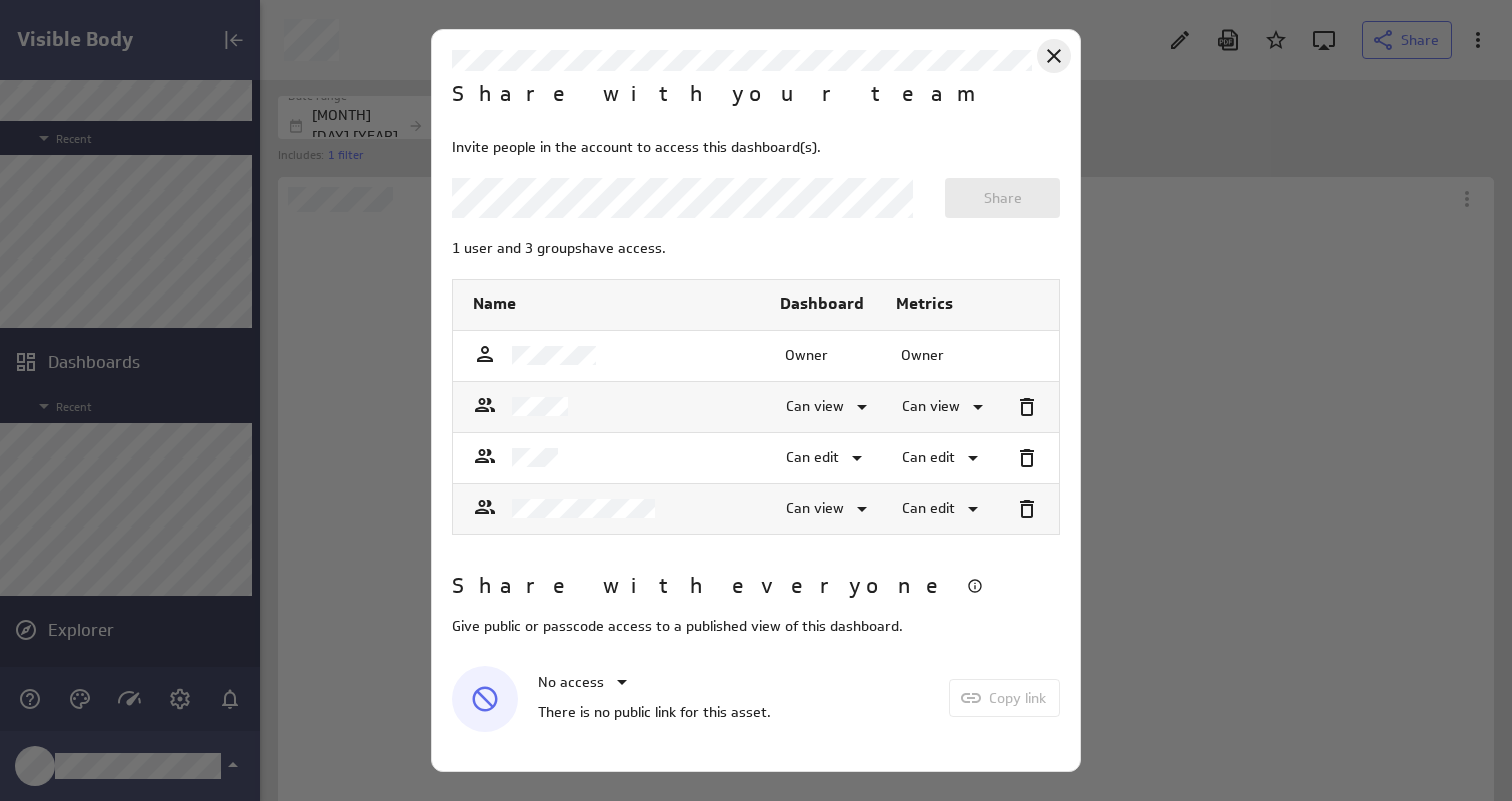 click at bounding box center (1054, 56) 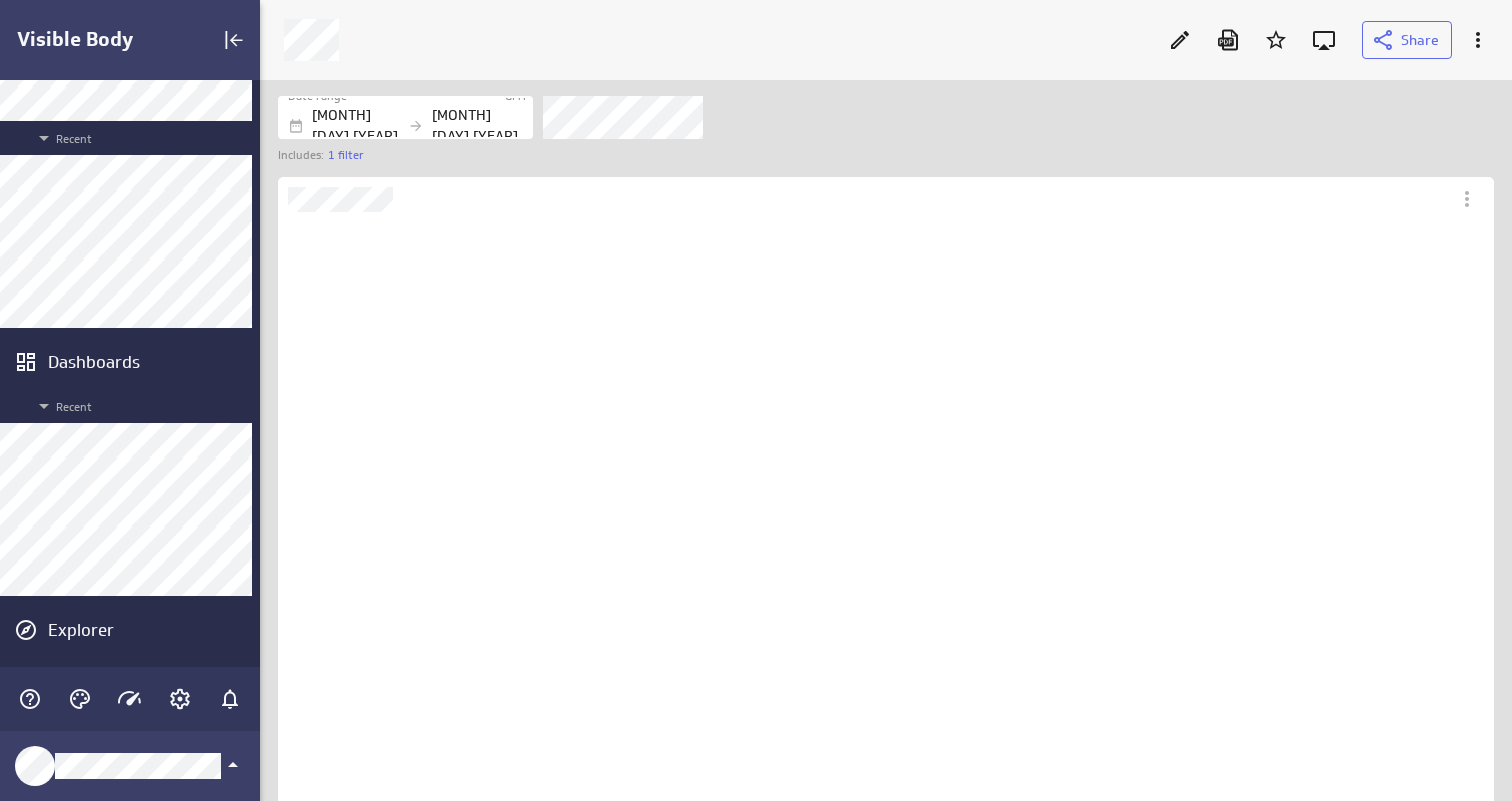 scroll, scrollTop: 10, scrollLeft: 10, axis: both 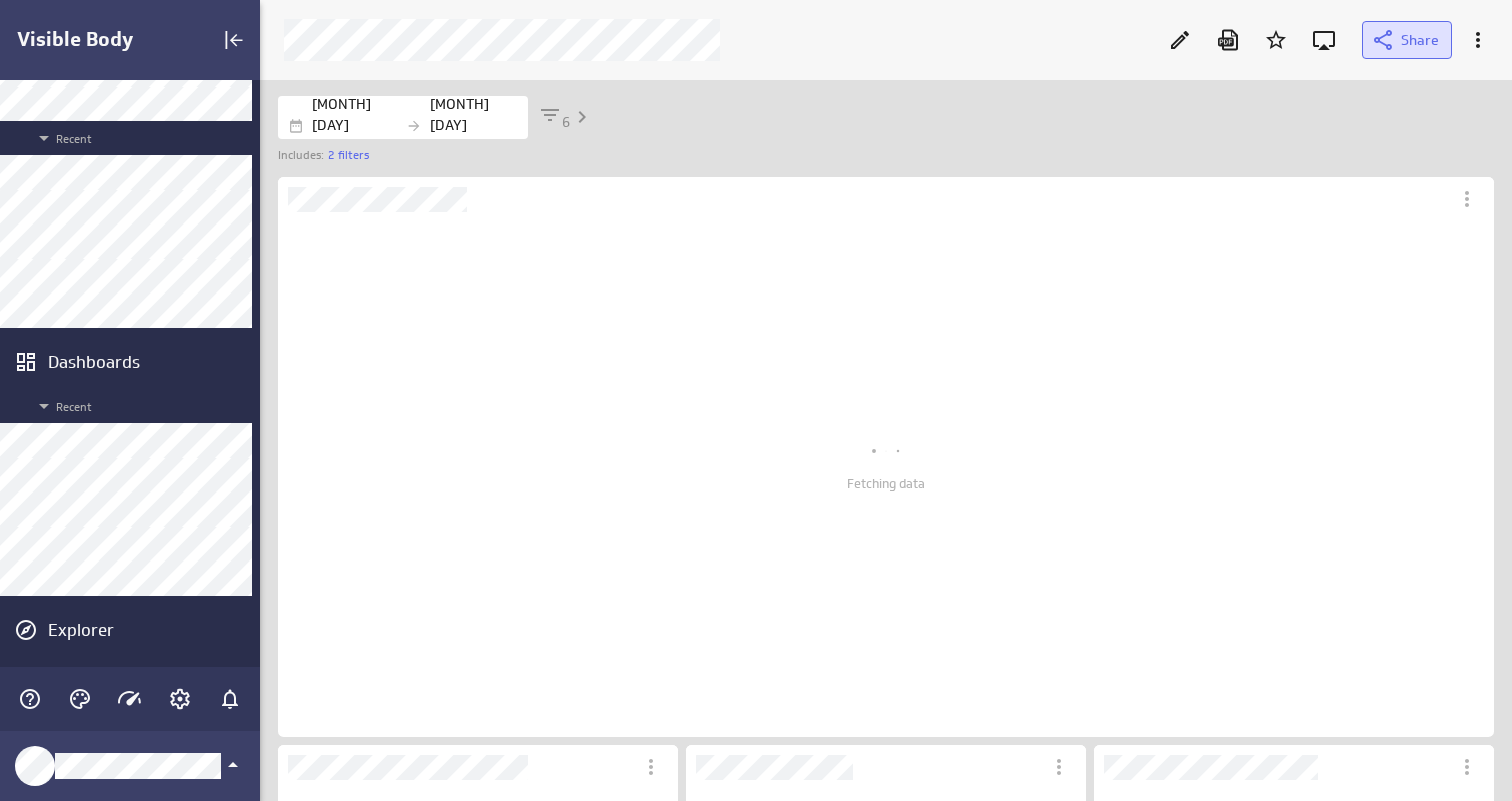 click at bounding box center [1383, 40] 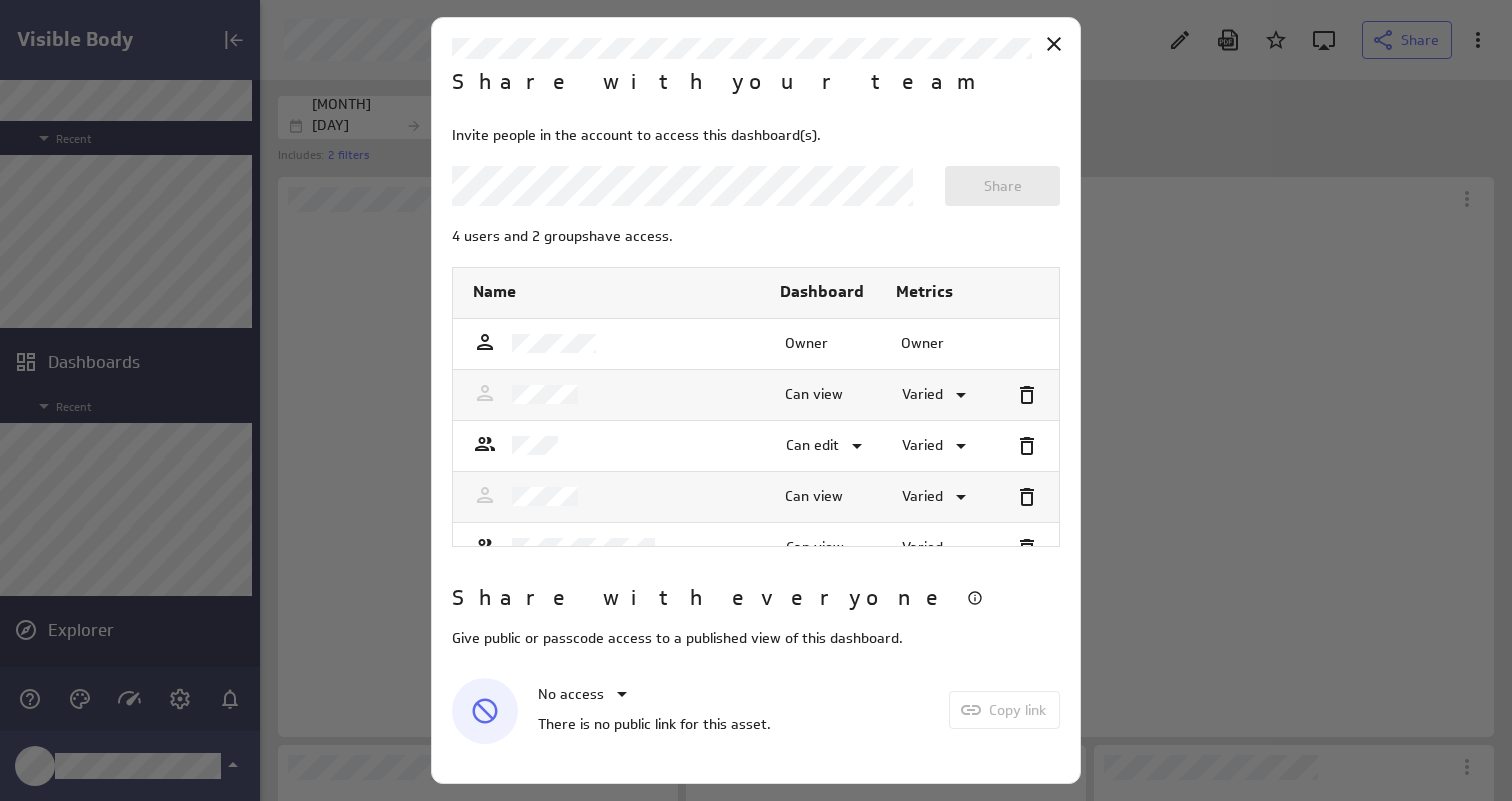 scroll, scrollTop: 10, scrollLeft: 10, axis: both 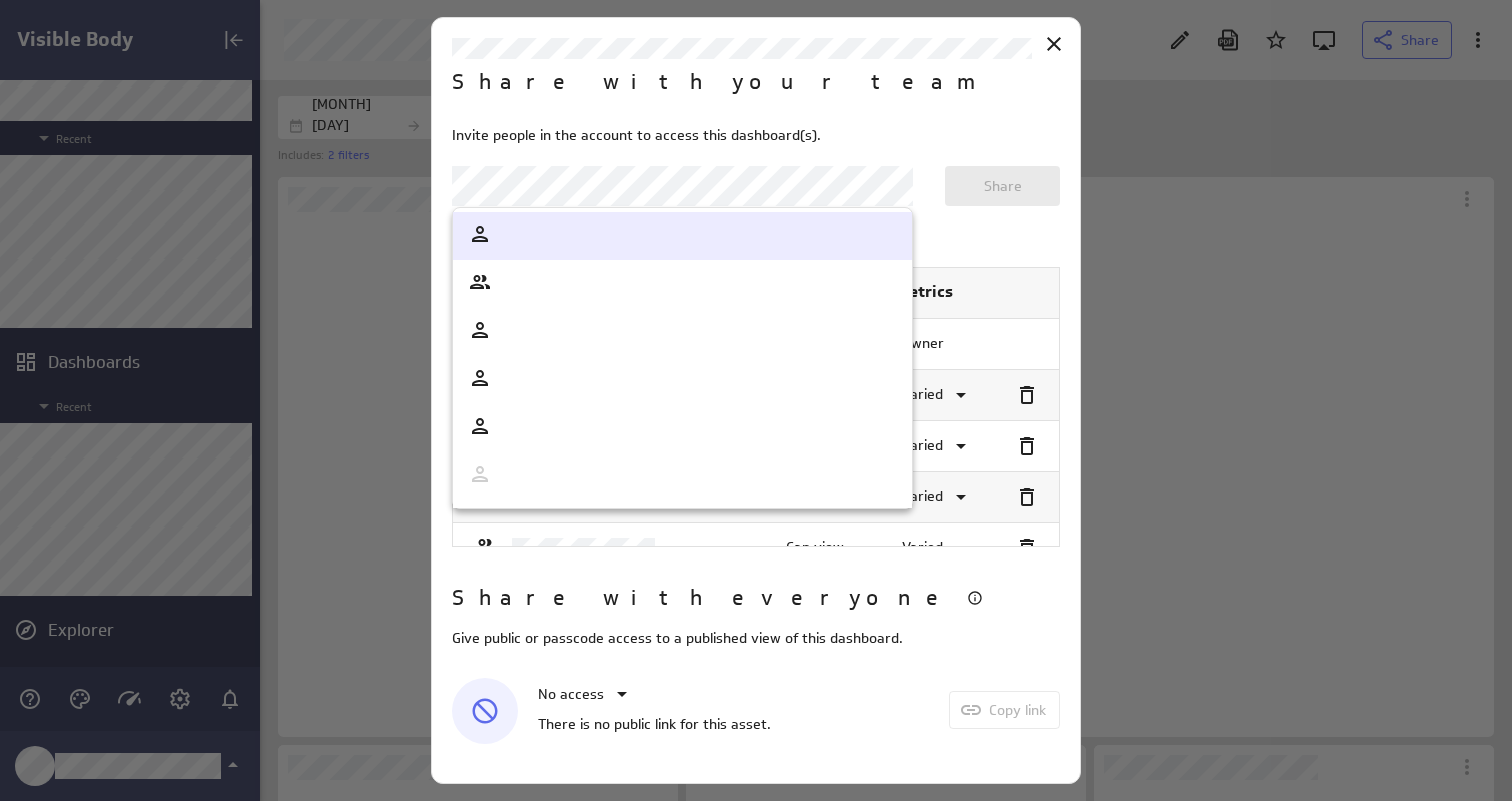 click on "Visible Body Metrics Starred Recent Dashboards Recent Explorer Share Date range GMT [MONTH] [DAY] [YEAR] [MONTH] [DAY] [YEAR] 6 Includes:  2 filters Fetching data Fetching data No data for the selected date range and filters. Fetching data (no message)
Share with your team Invite people in the account to access this dashboard(s). Share 4 users and 2 groups  have access. Name Dashboard Metrics Delete Owner Owner Can view Varied Can edit Varied Can view Varied Can view Varied Can view Varied Share with everyone Give public or passcode access to a published view of this dashboard. No access There is no public link for this asset. Copy link" at bounding box center [756, 400] 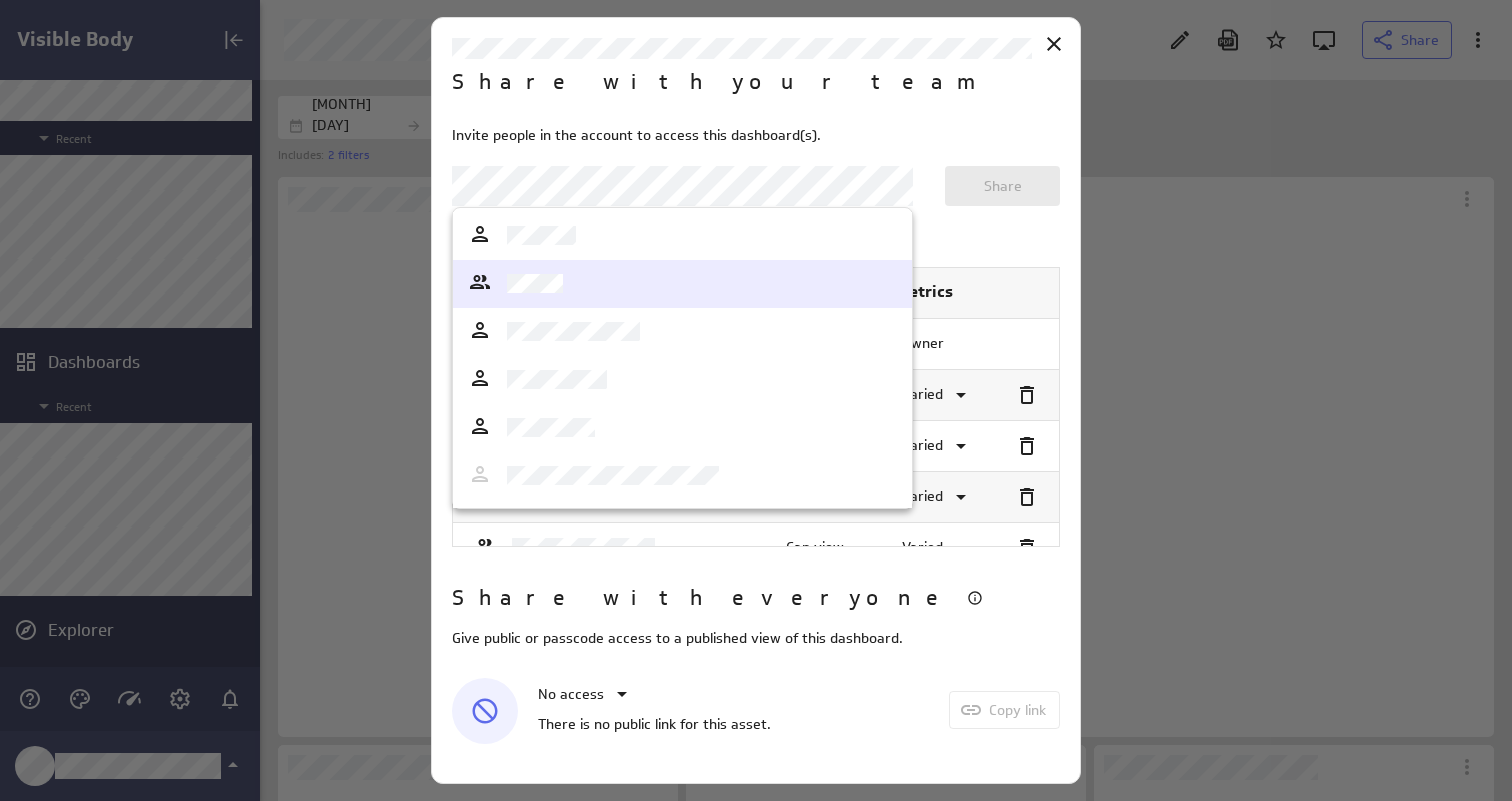 scroll, scrollTop: 10, scrollLeft: 10, axis: both 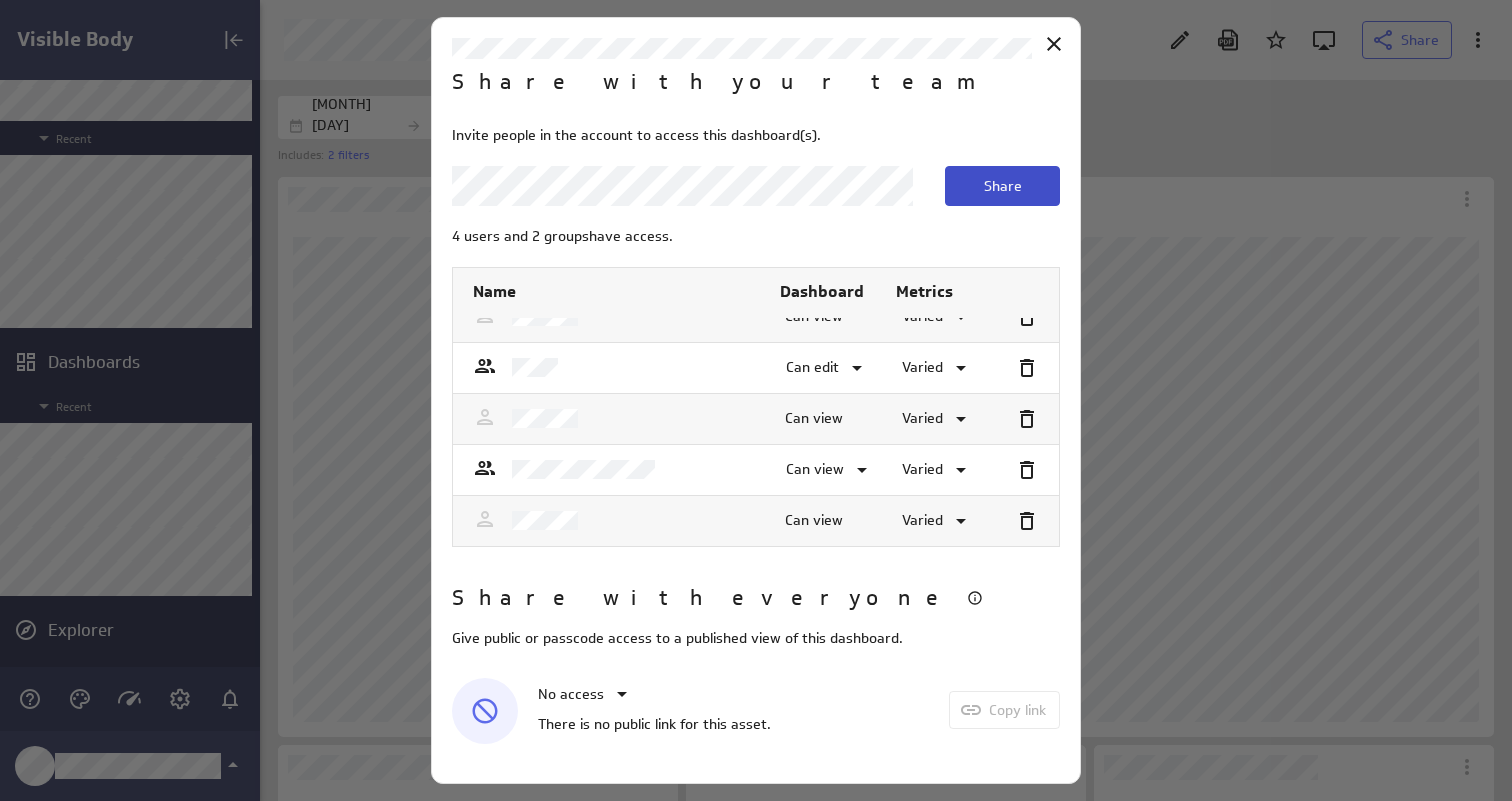 click on "Share" at bounding box center [1002, 186] 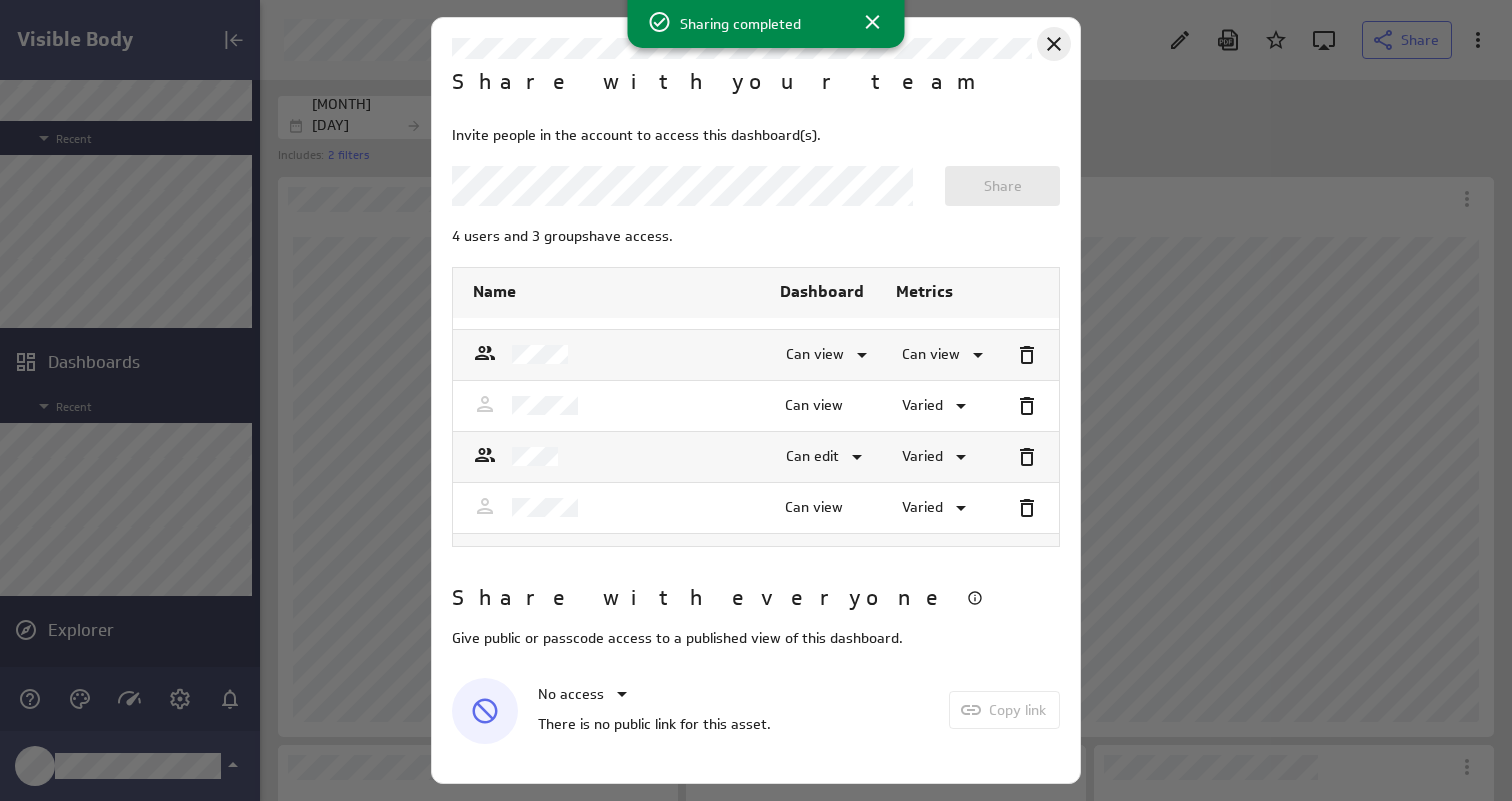 click at bounding box center [1054, 44] 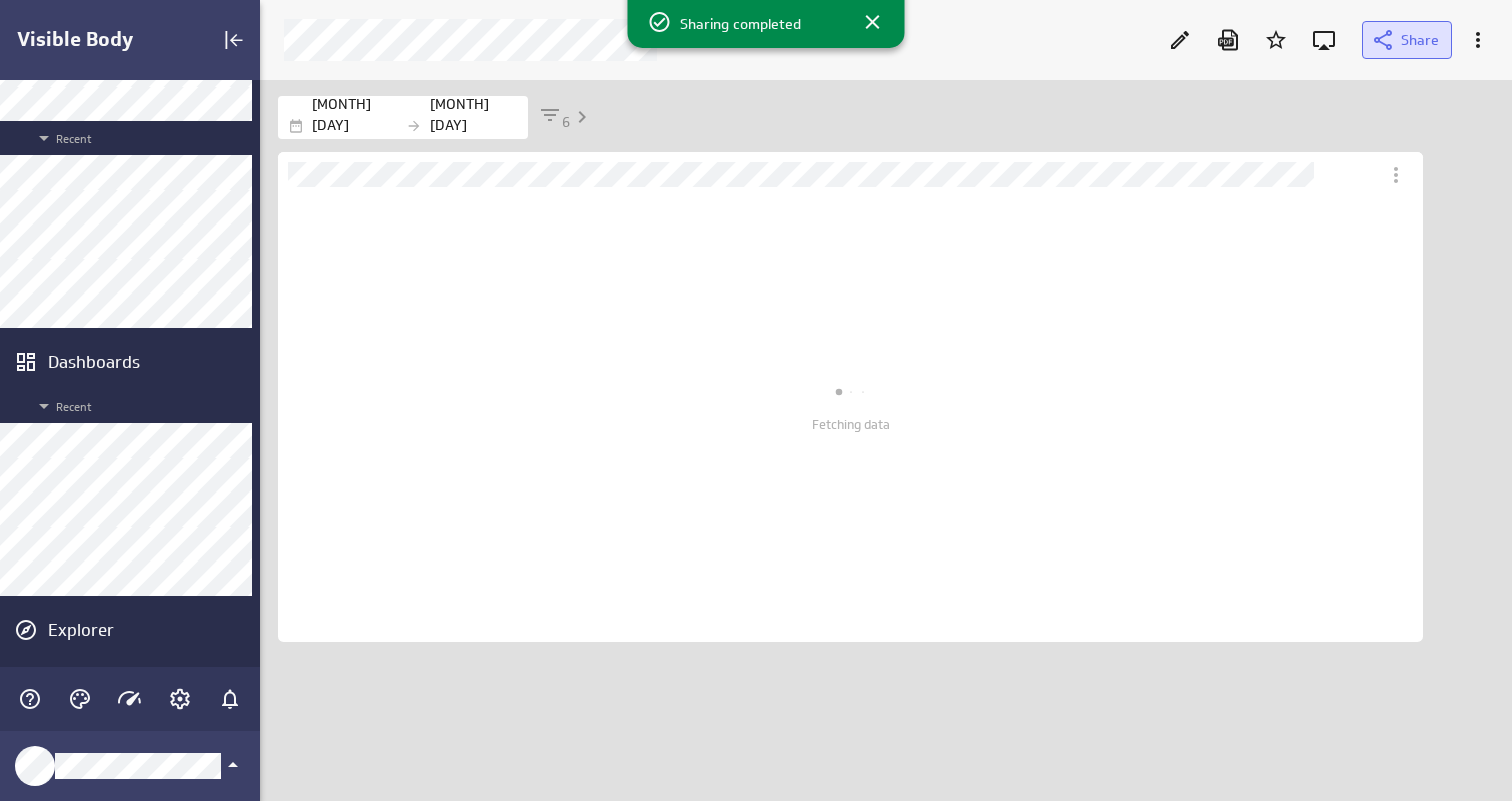 click on "Share" at bounding box center [1420, 40] 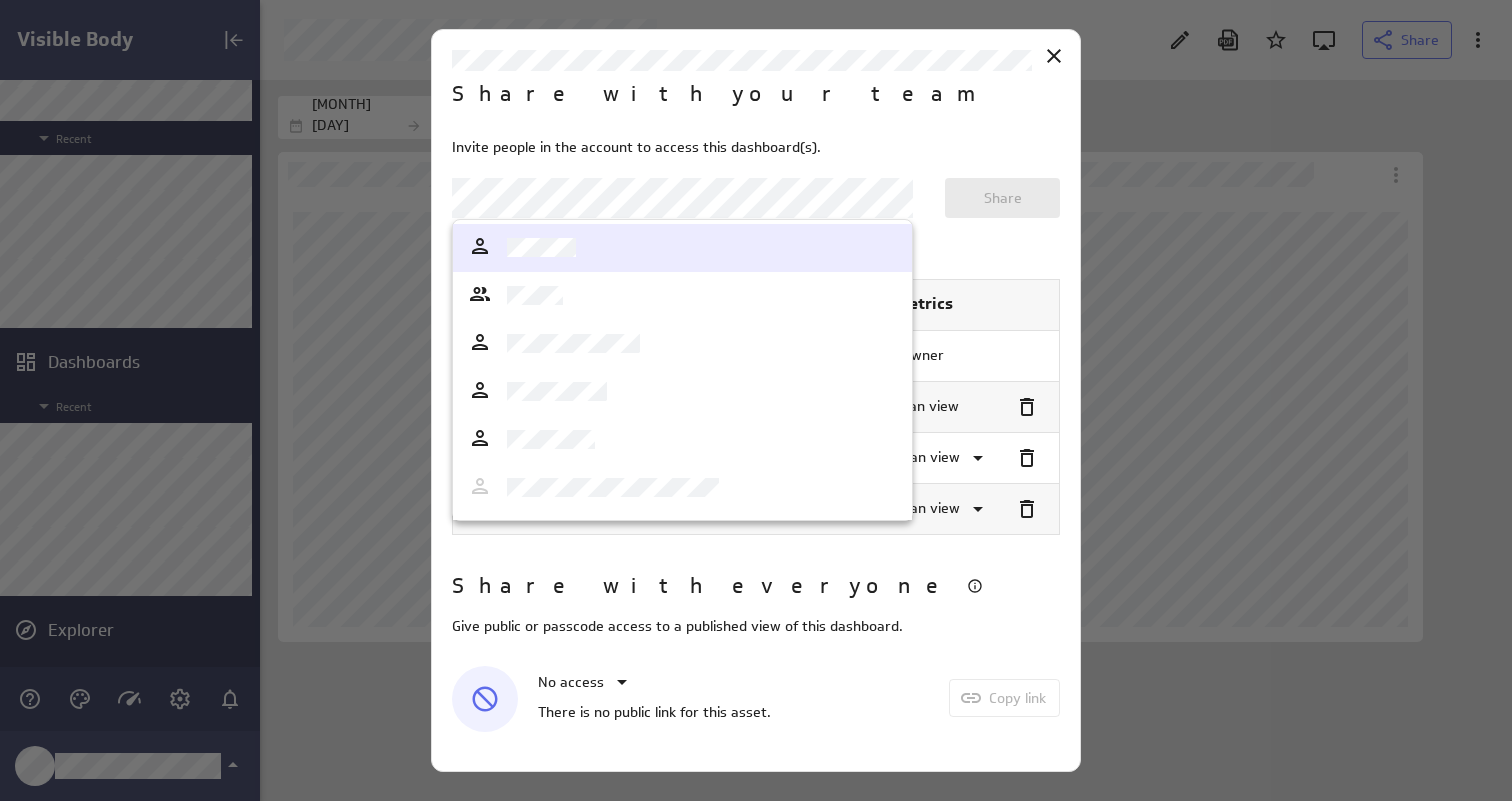 click on "Visible Body Metrics Starred Recent Dashboards Recent Explorer Share Date range GMT [MONTH] [DAY] [YEAR] [MONTH] [DAY] [YEAR] 6 Sharing completed
Share with your team Invite people in the account to access this dashboard(s). Share 2 users and 2 groups  have access. Name Dashboard Metrics Delete Owner Owner Can view Can view Can view Can view Can view Can view Share with everyone Give public or passcode access to a published view of this dashboard. No access There is no public link for this asset. Copy link" at bounding box center (756, 400) 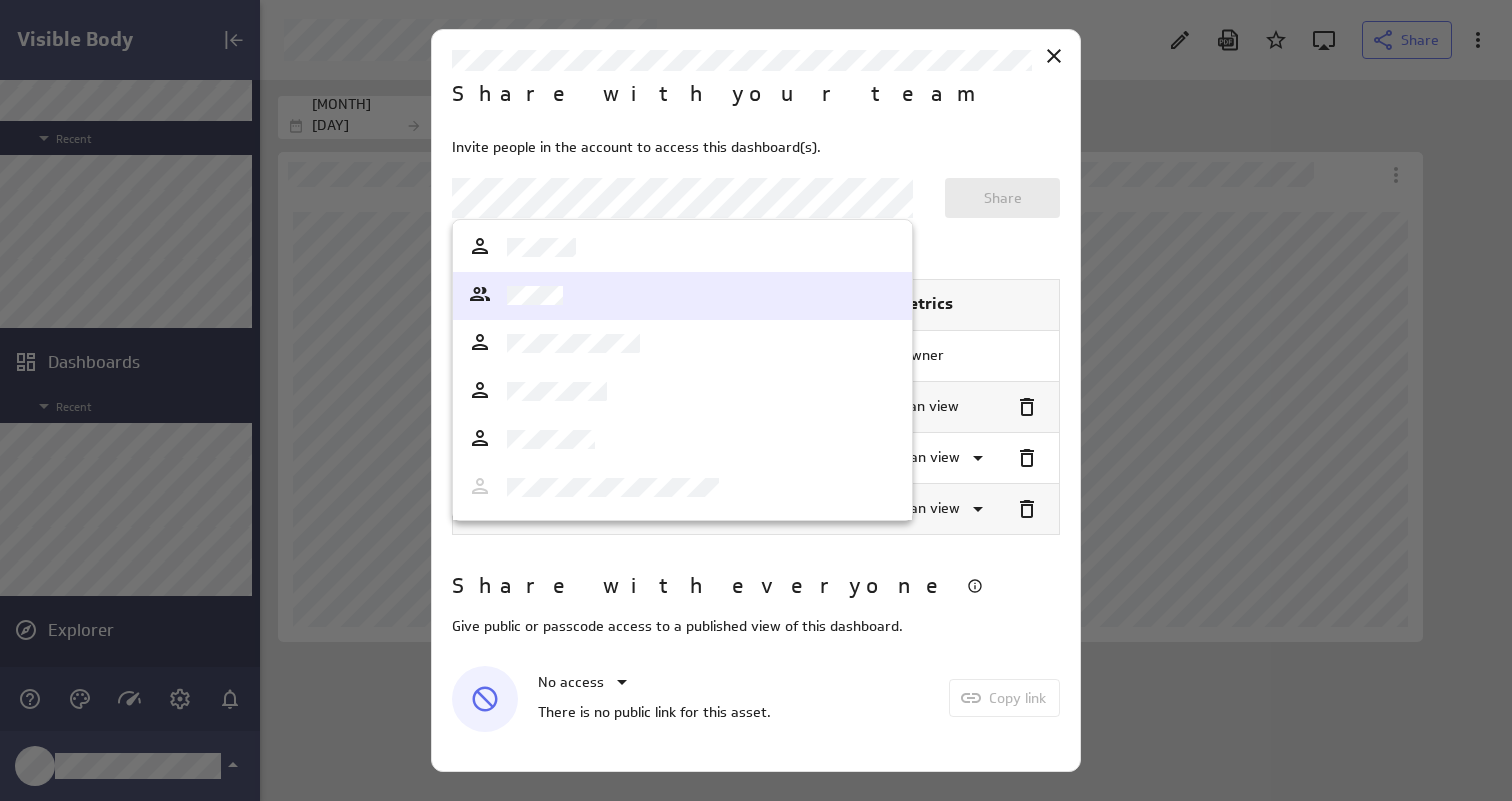 click at bounding box center (682, 296) 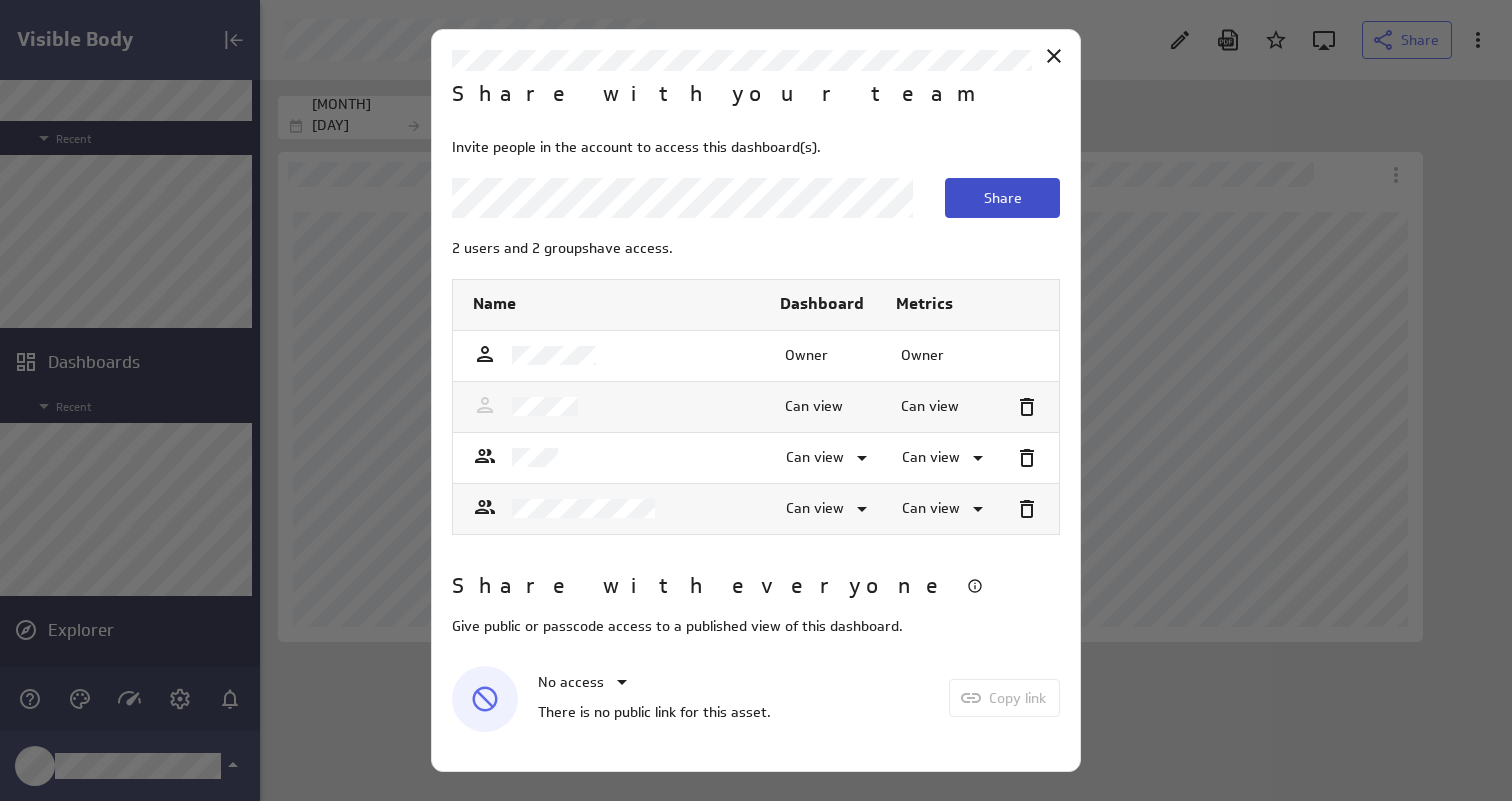 click on "Share" at bounding box center (1003, 198) 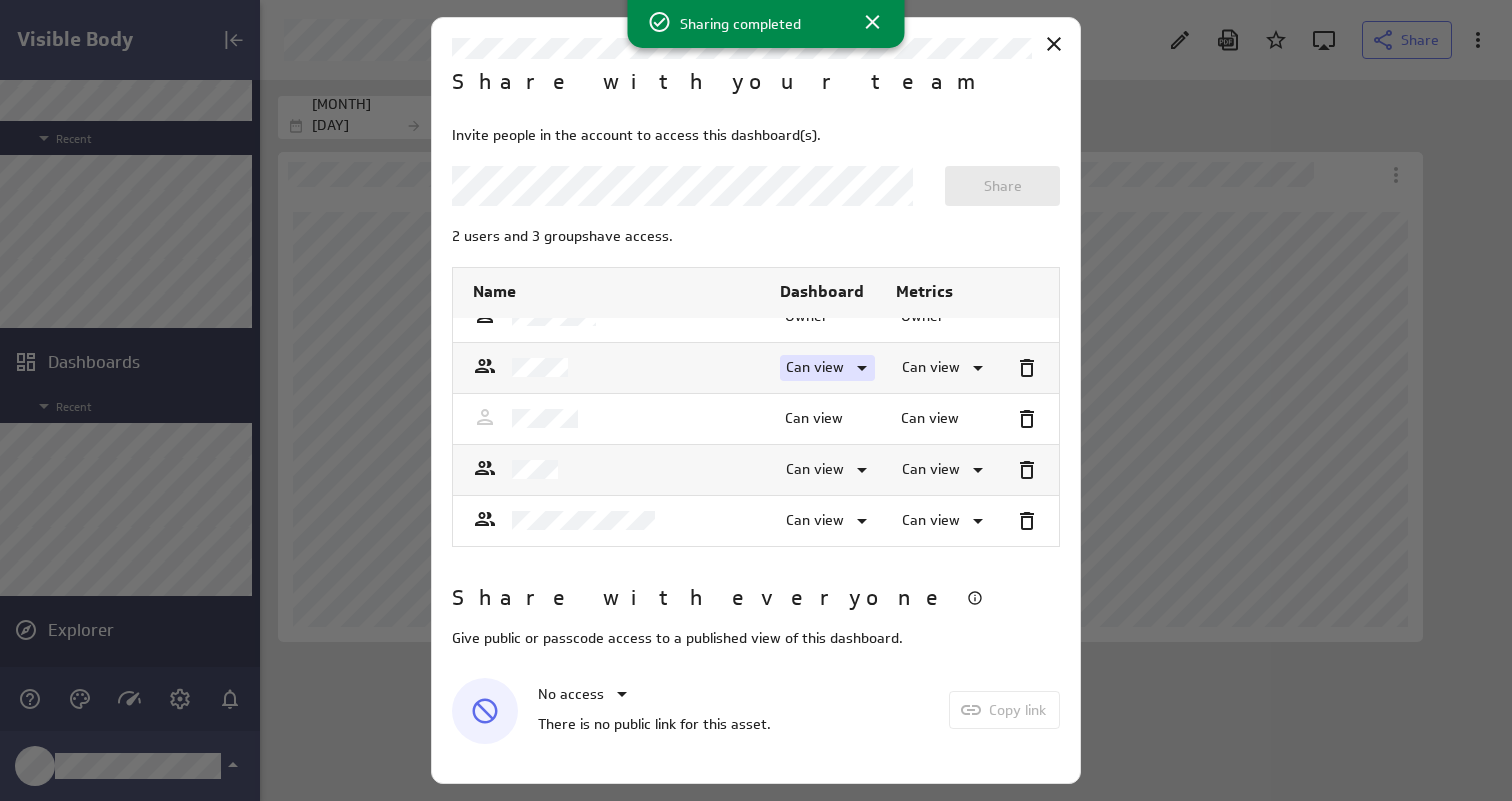 click at bounding box center [859, 368] 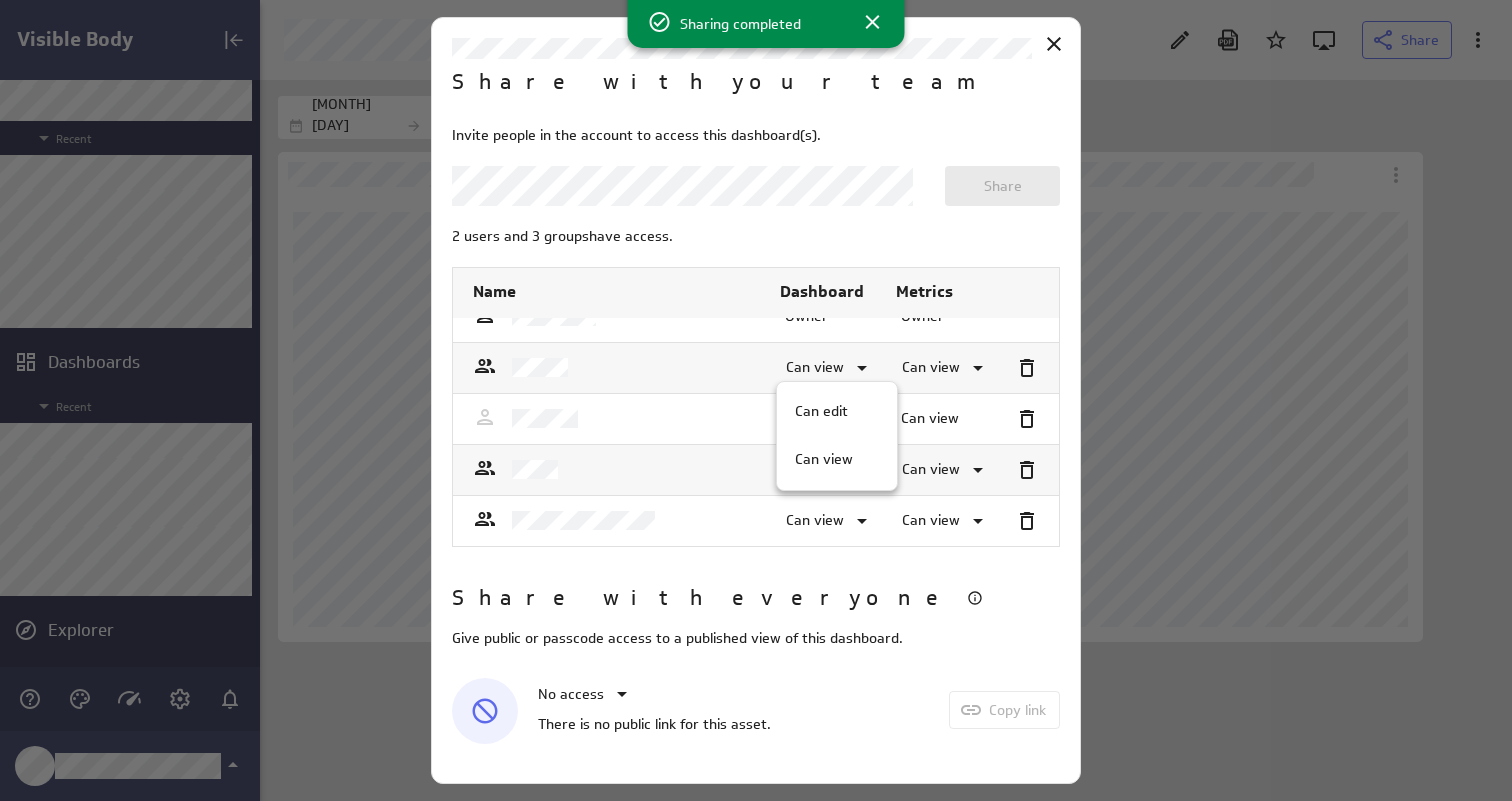 click at bounding box center (756, 400) 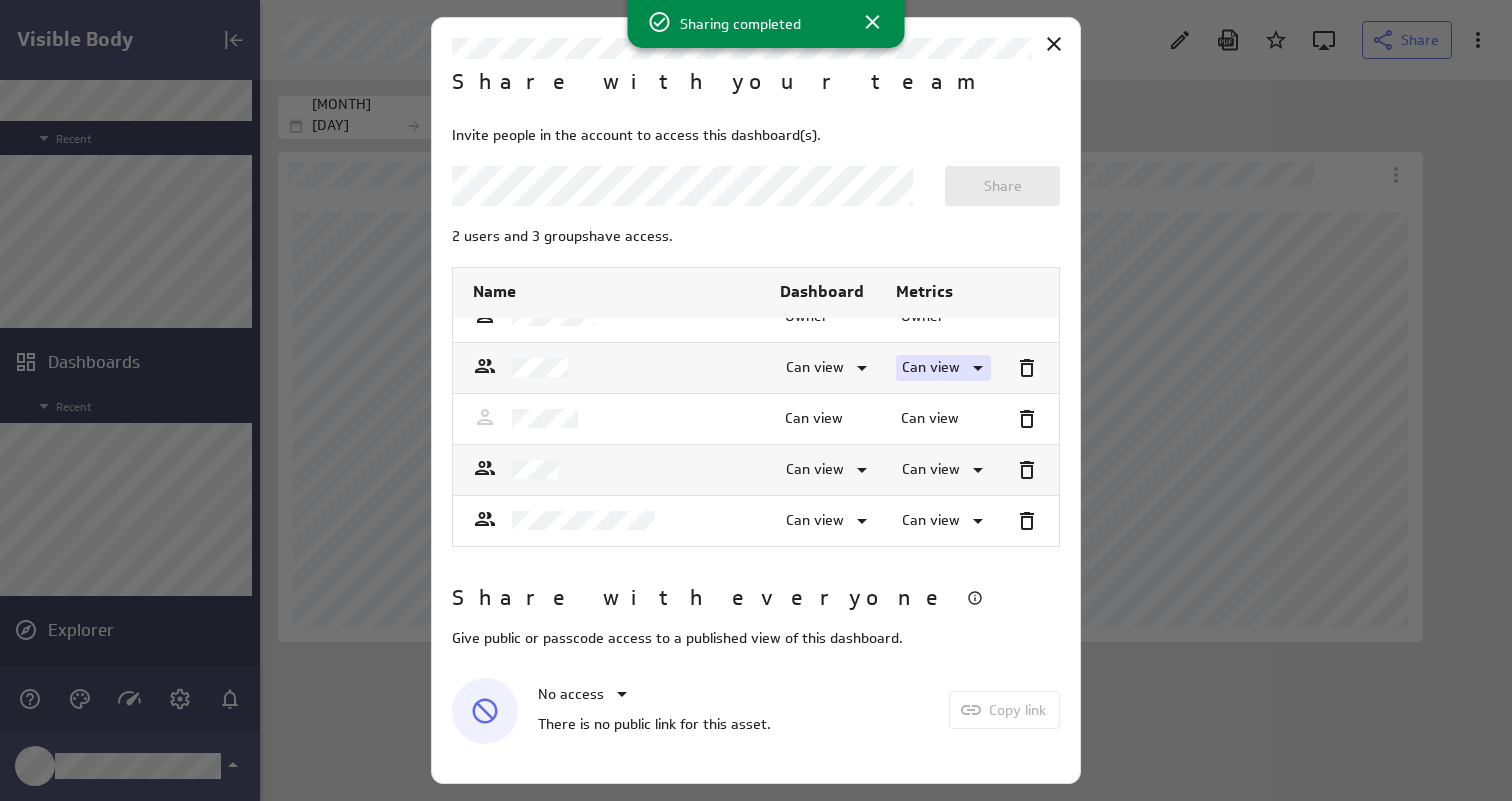 click on "Can view" at bounding box center (815, 367) 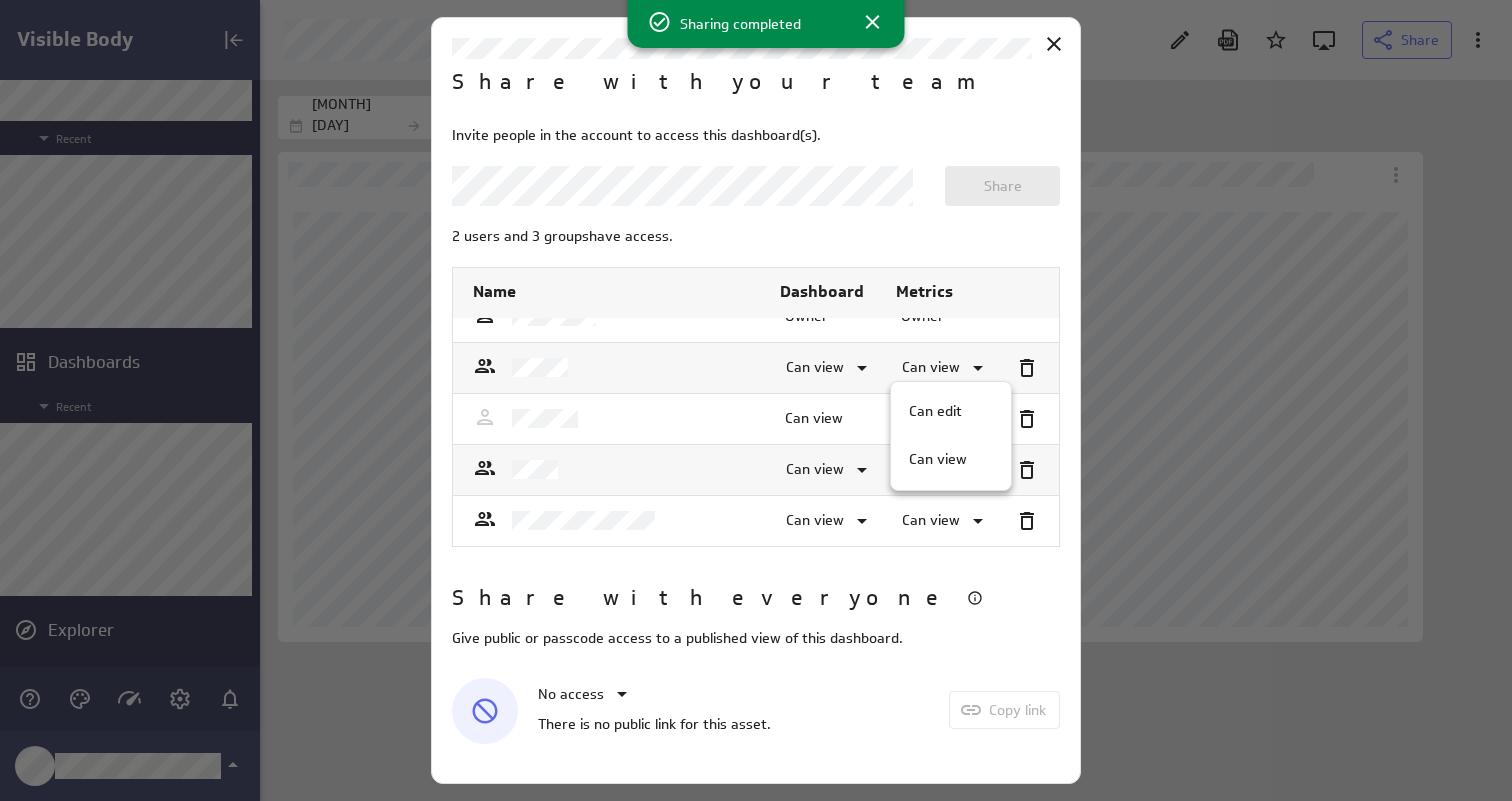 click at bounding box center (756, 400) 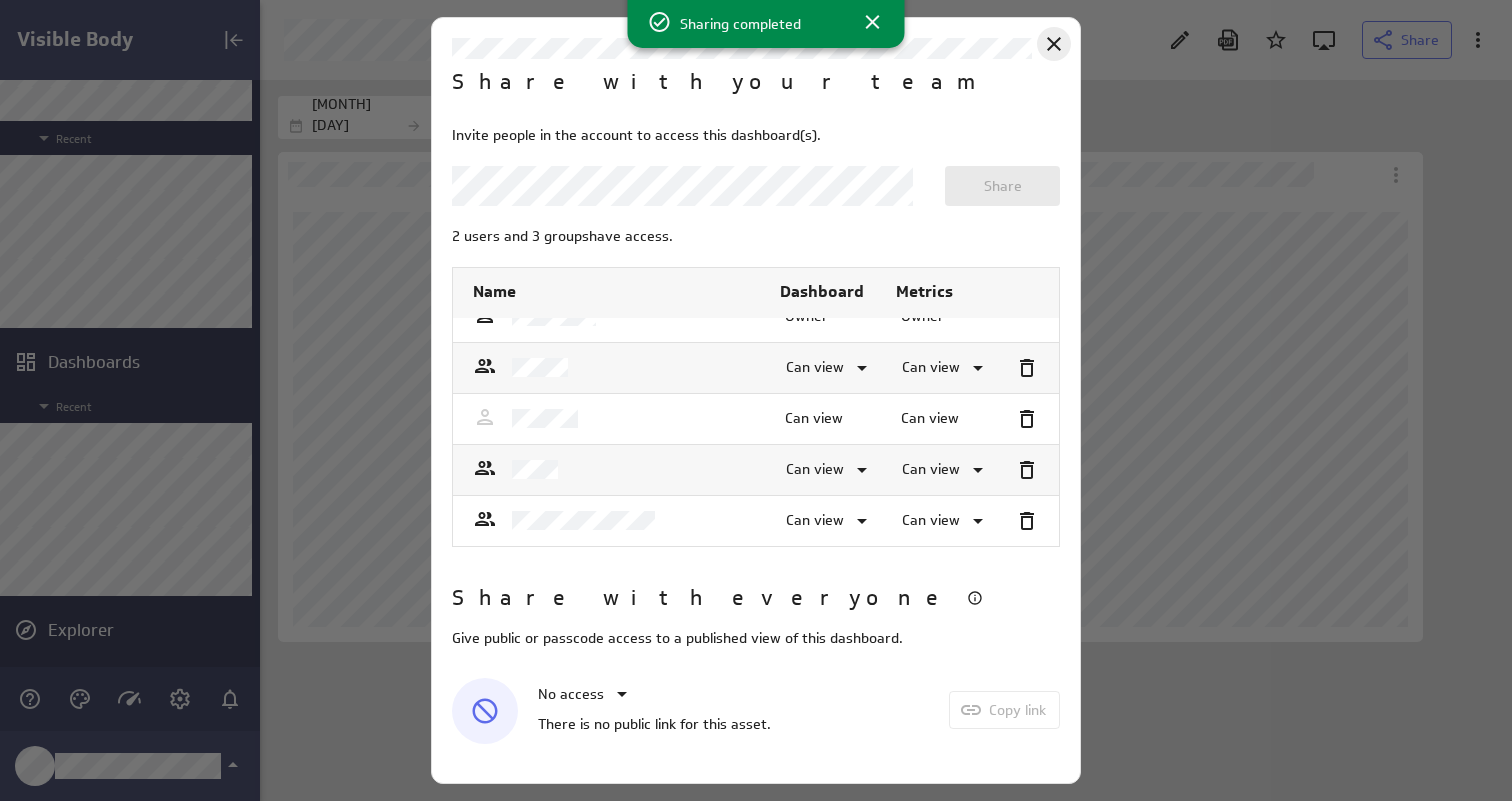 click at bounding box center [1054, 44] 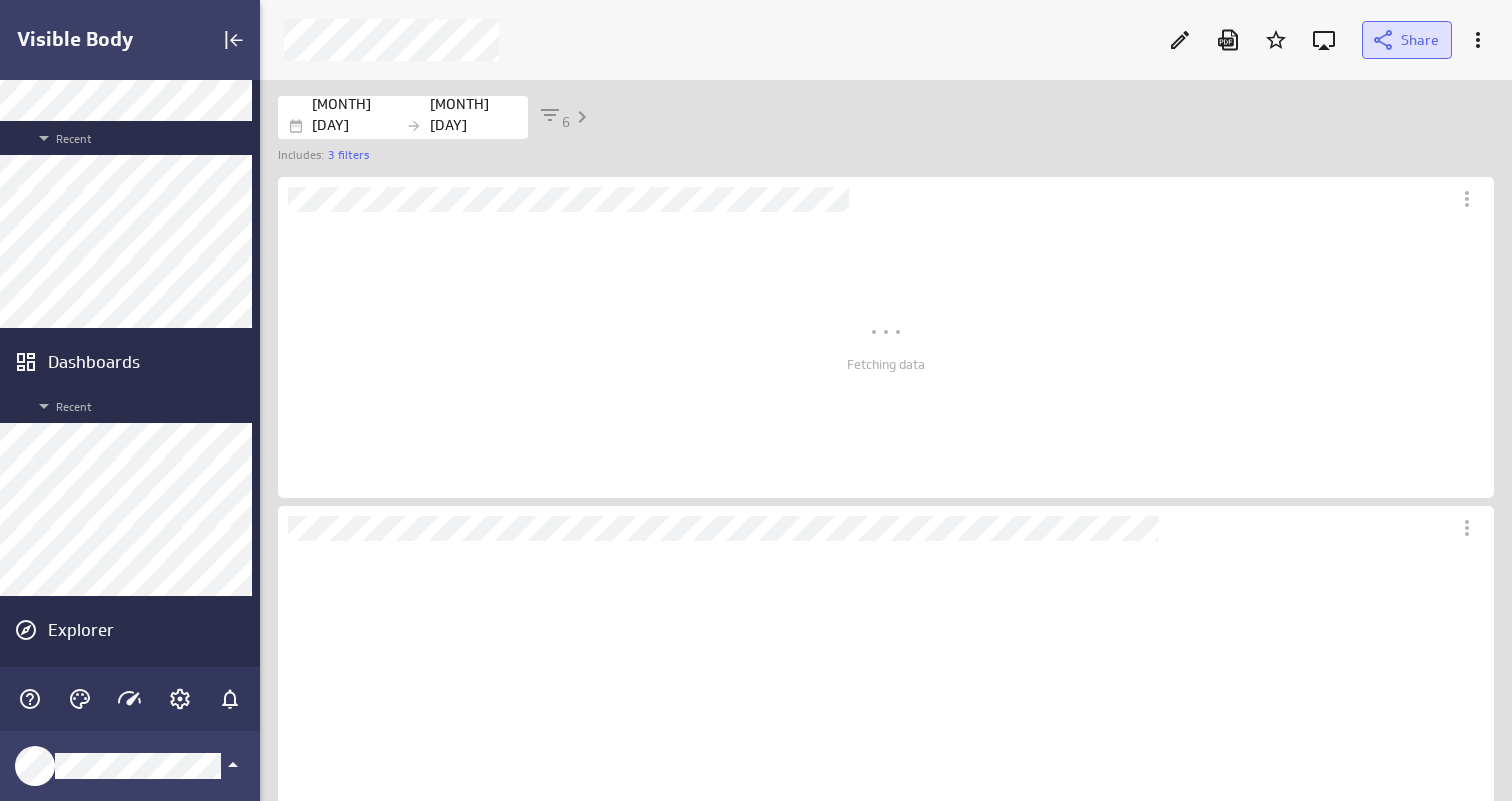 click at bounding box center [1383, 40] 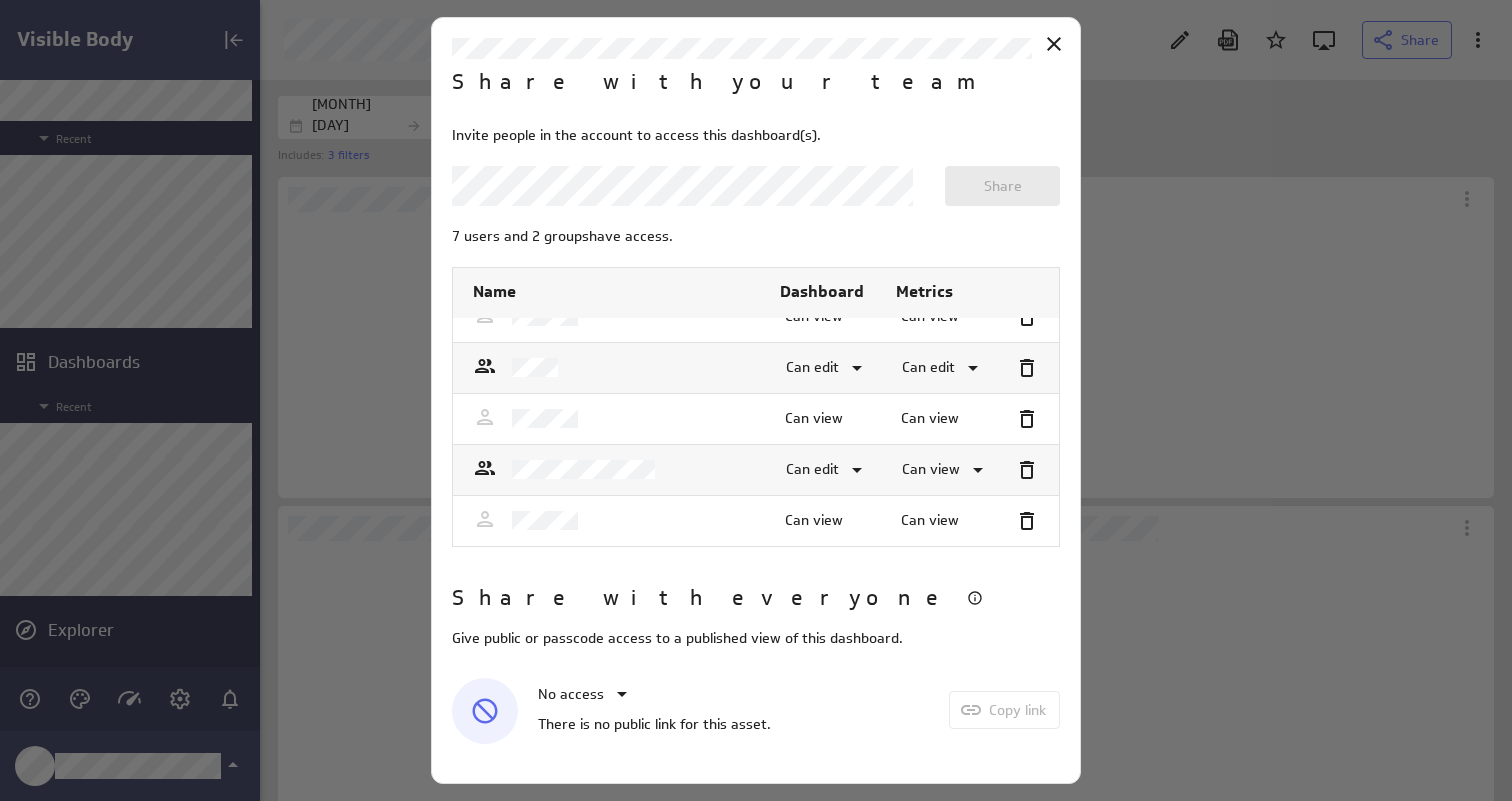 click on "Visible Body Metrics Starred Recent Dashboards Recent Explorer Share Date range GMT [MONTH] [DAY] [YEAR] [MONTH] [DAY] [YEAR] 6 Includes:  3 filters Fetching data Fetching data Fetching data Fetching data Sharing completed
Share with your team Invite people in the account to access this dashboard(s). Share 7 users and 2 groups  have access. Name Dashboard Metrics Delete Owner Owner Can edit Can edit Can view Can view Can view Varied Can view Can view Can edit Can edit Can view Can view Can edit Can view Can view Can view Share with everyone Give public or passcode access to a published view of this dashboard. No access There is no public link for this asset. Copy link" at bounding box center (756, 400) 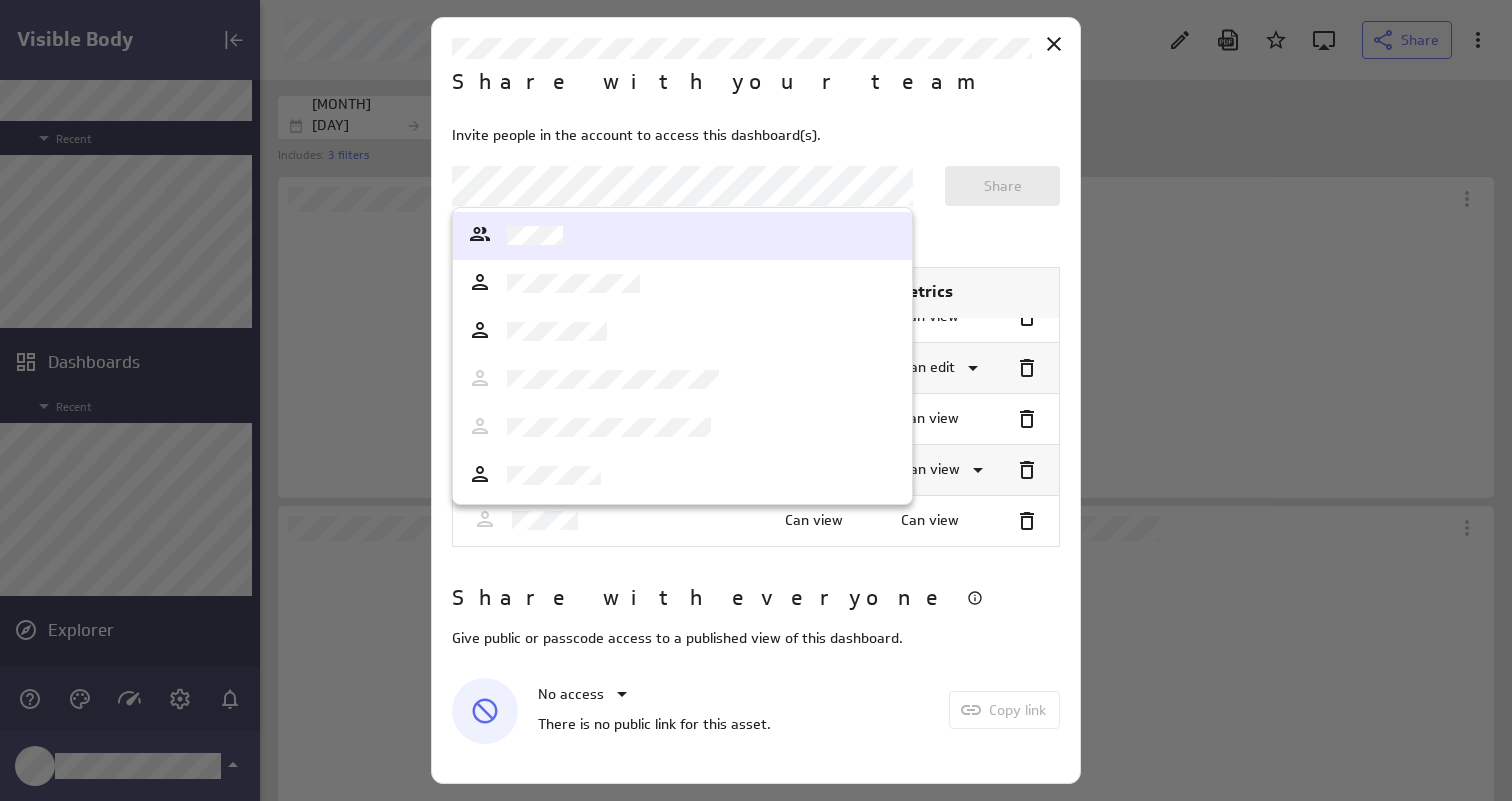 click at bounding box center [682, 236] 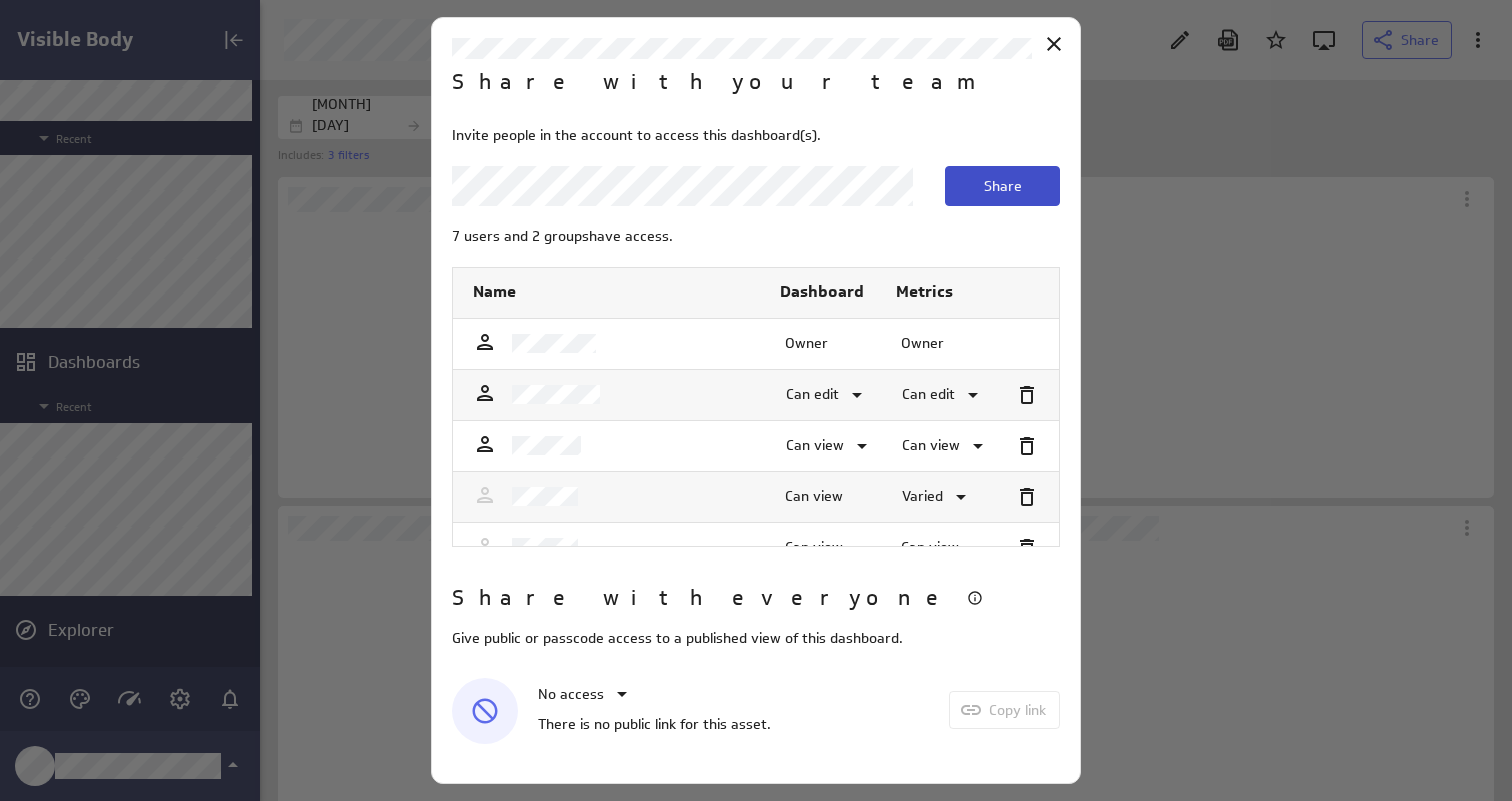 click on "Share" at bounding box center (1003, 186) 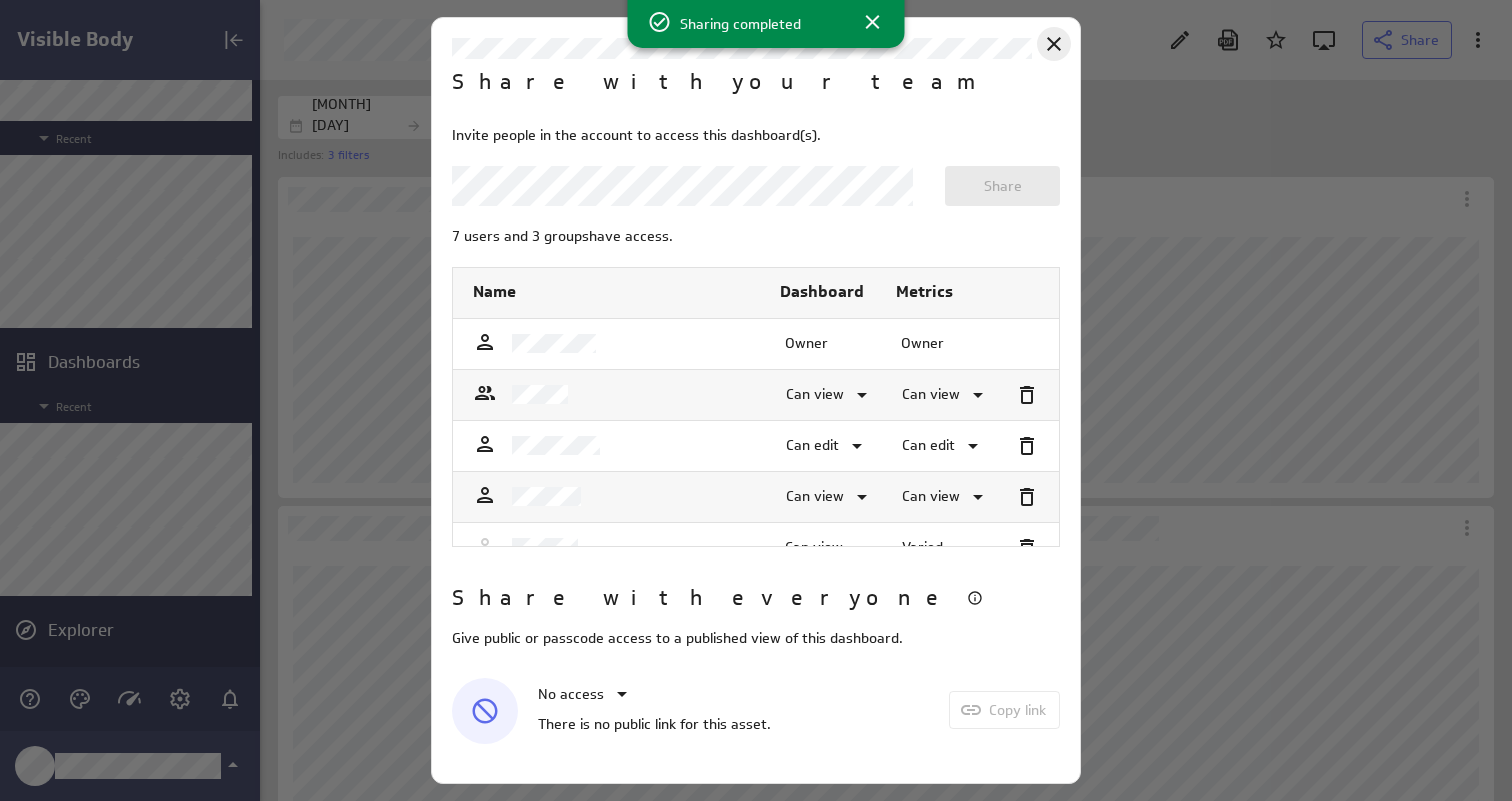 click at bounding box center (1054, 44) 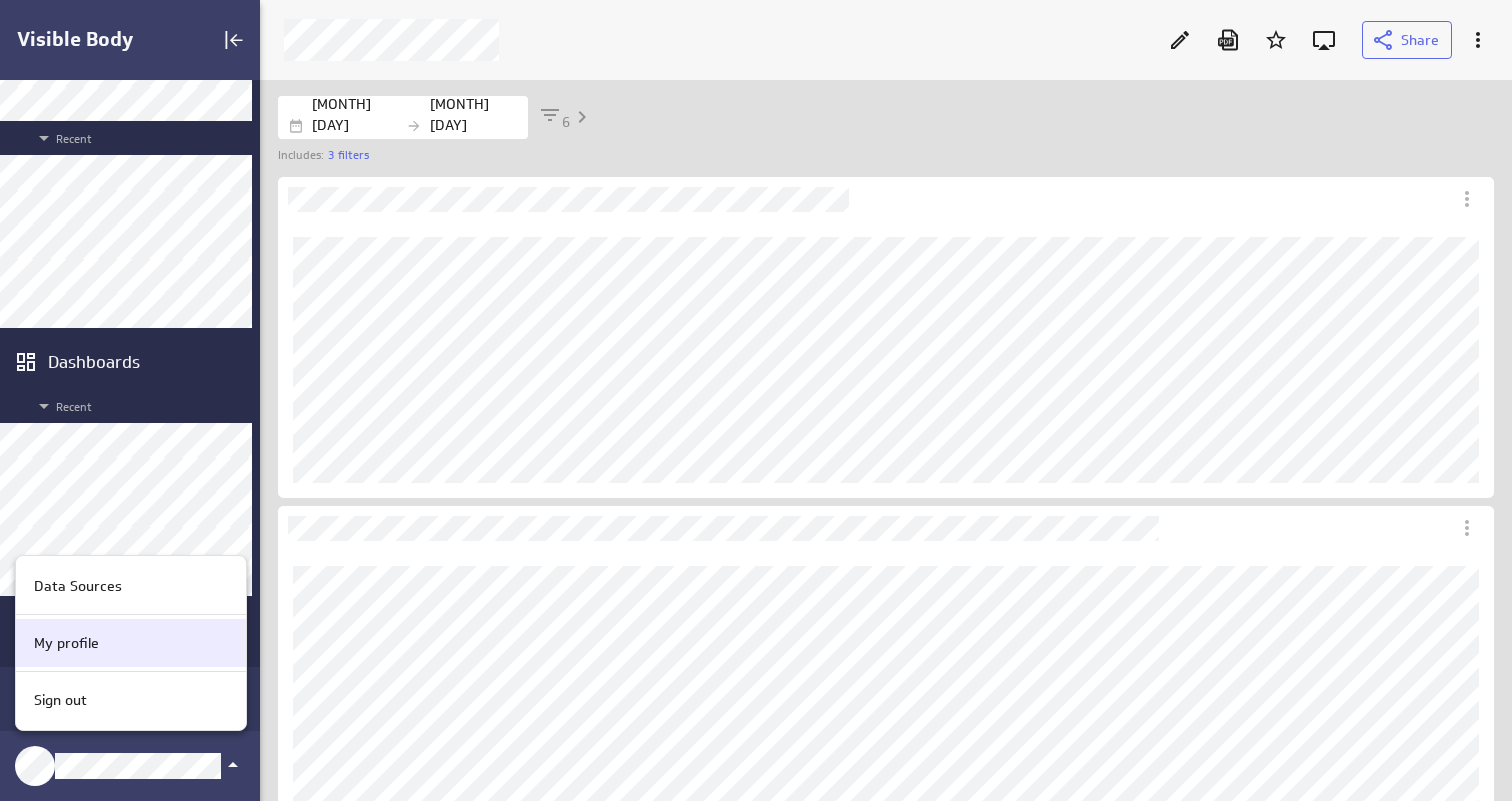 click on "My profile" at bounding box center (128, 643) 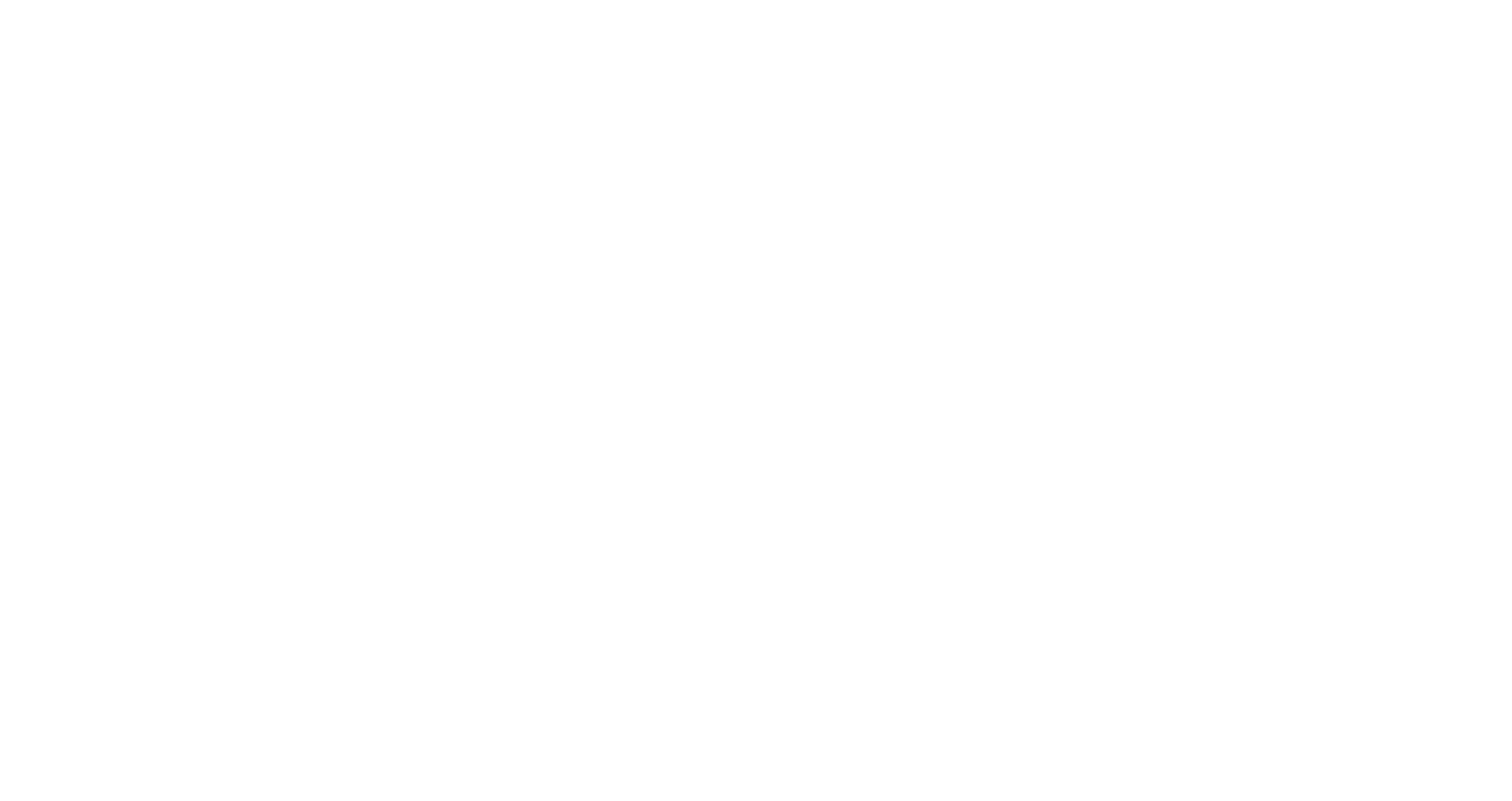 scroll, scrollTop: 0, scrollLeft: 0, axis: both 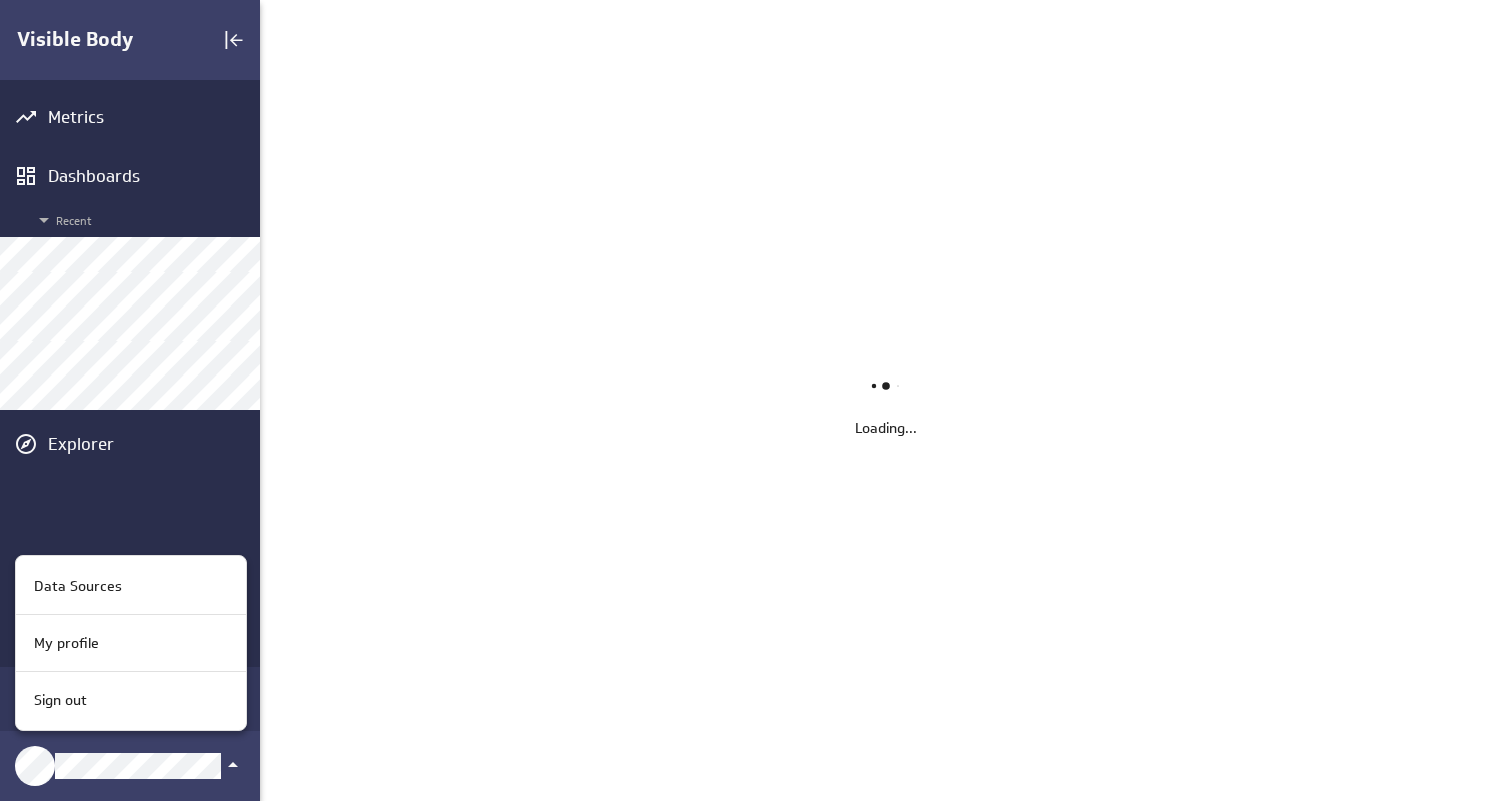 click at bounding box center [756, 400] 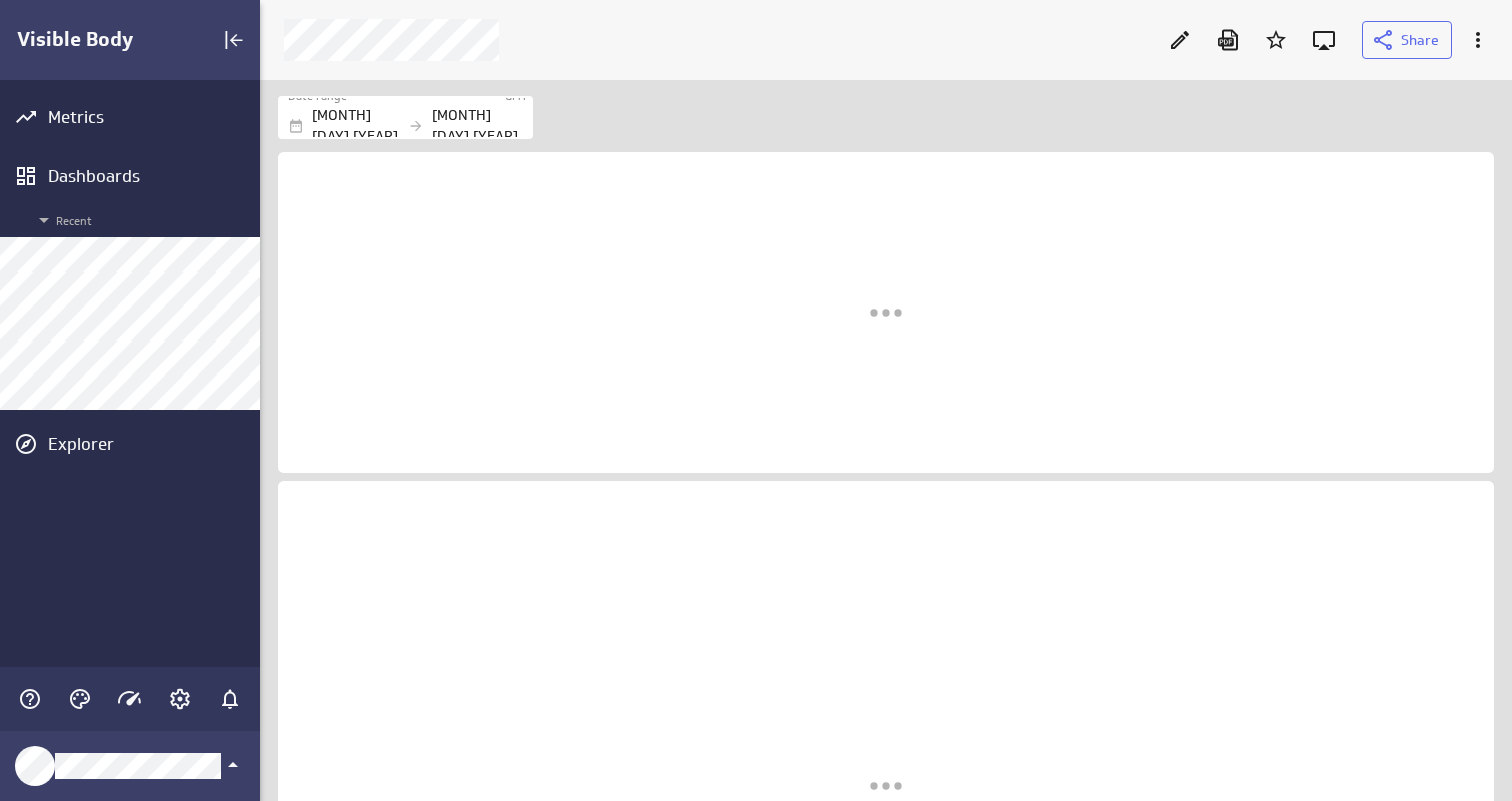 scroll, scrollTop: 10, scrollLeft: 10, axis: both 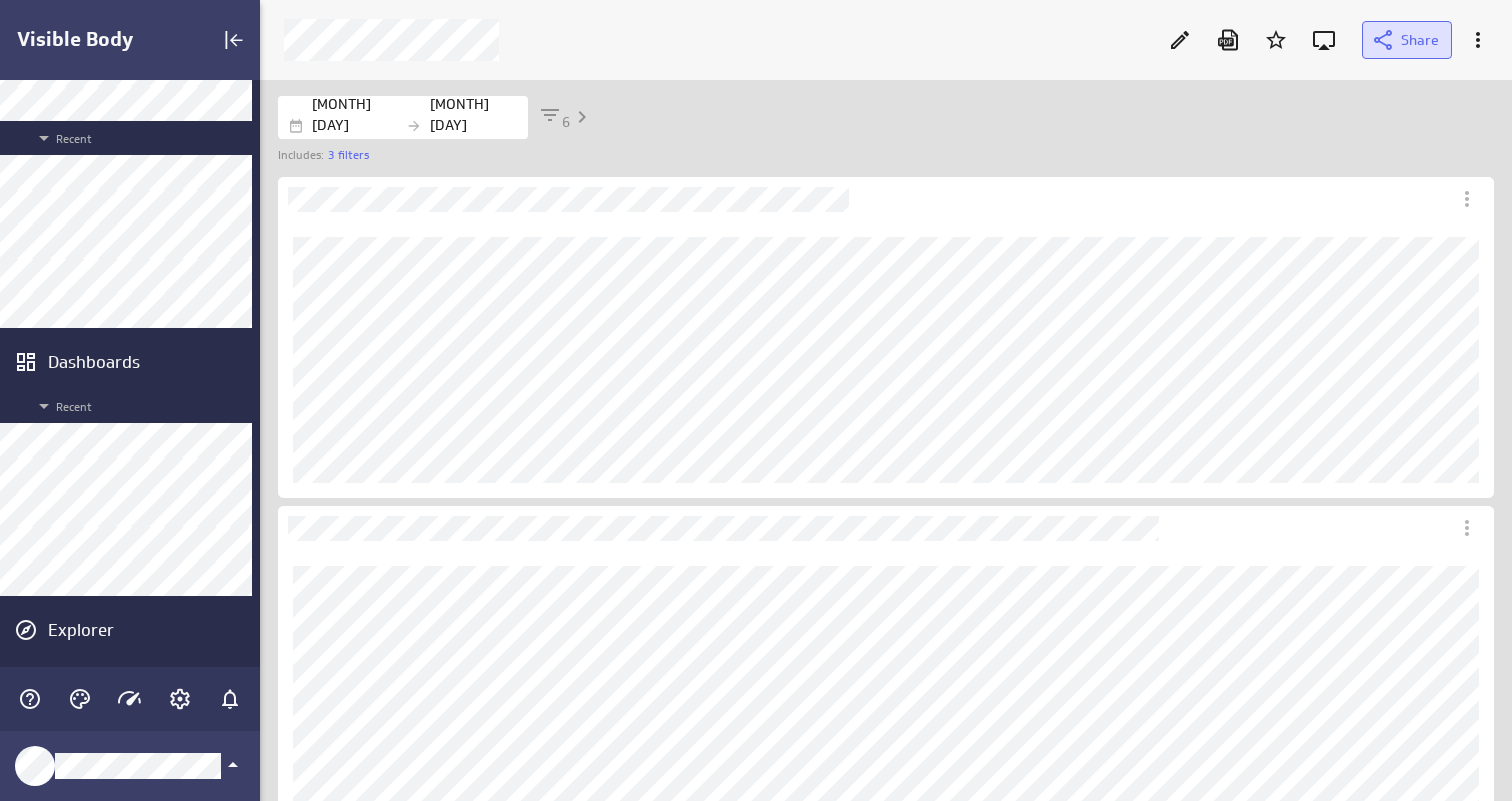 click at bounding box center (1386, 40) 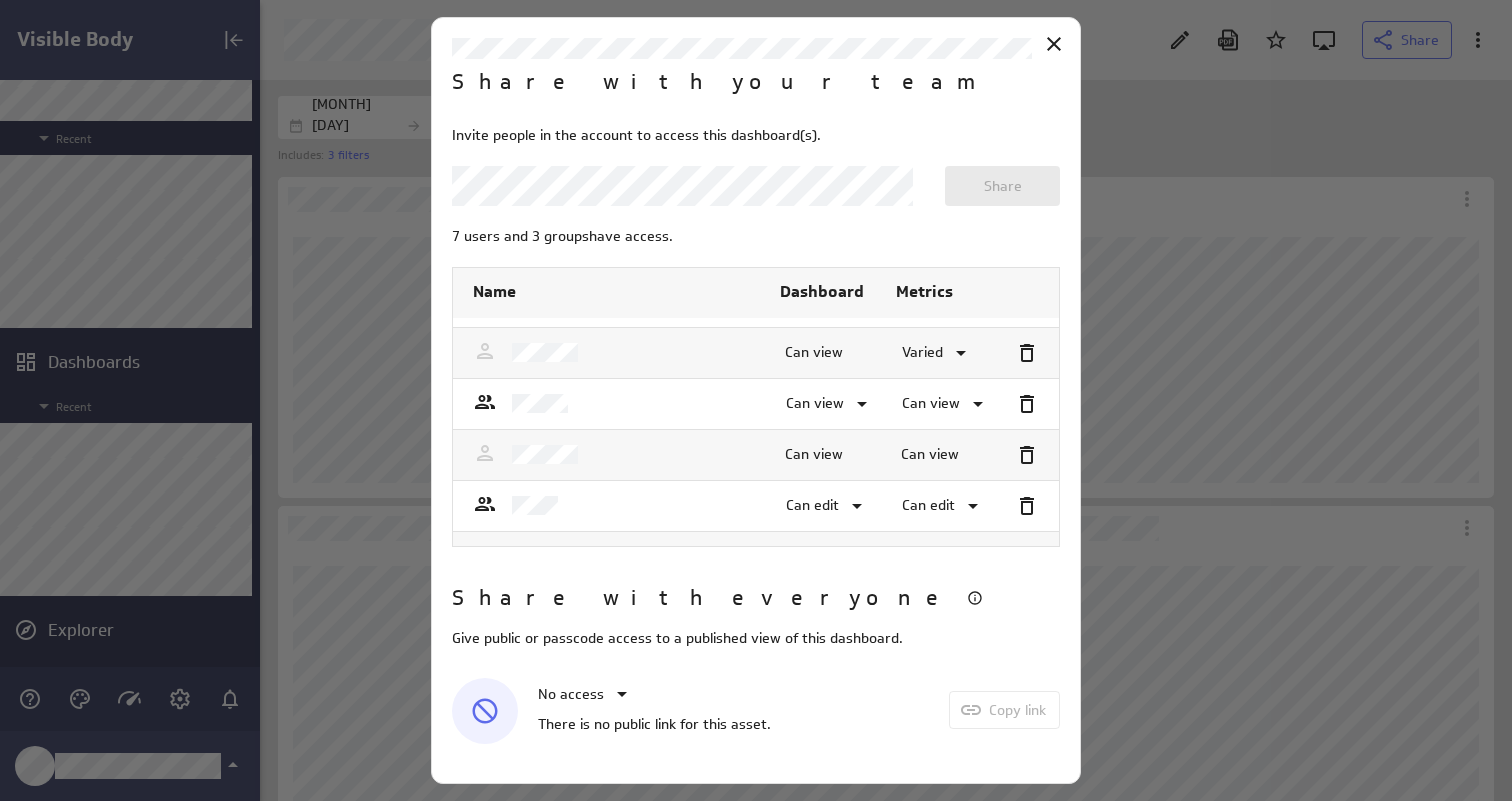 scroll, scrollTop: 148, scrollLeft: 0, axis: vertical 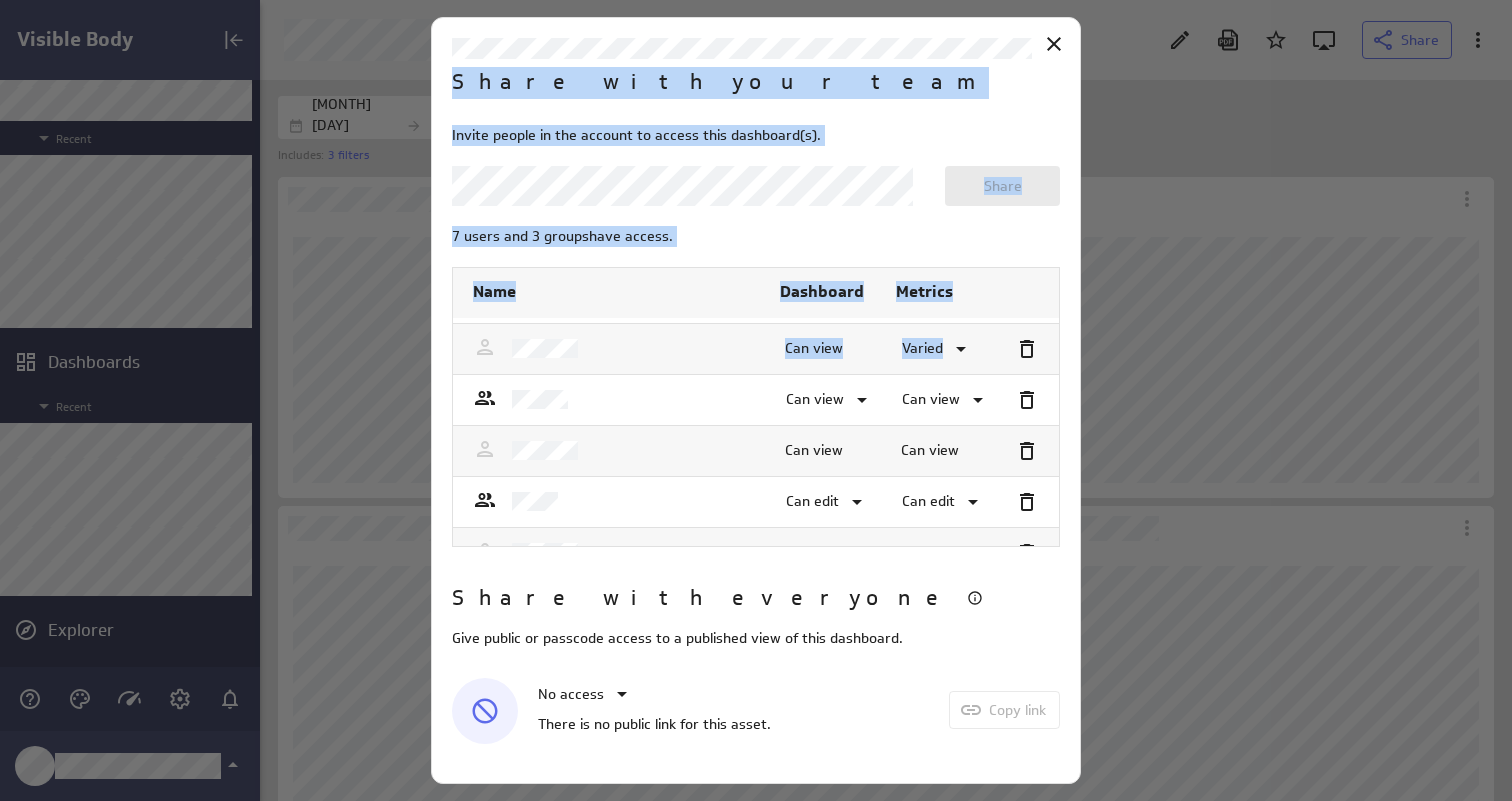 drag, startPoint x: 728, startPoint y: 392, endPoint x: 1091, endPoint y: 389, distance: 363.0124 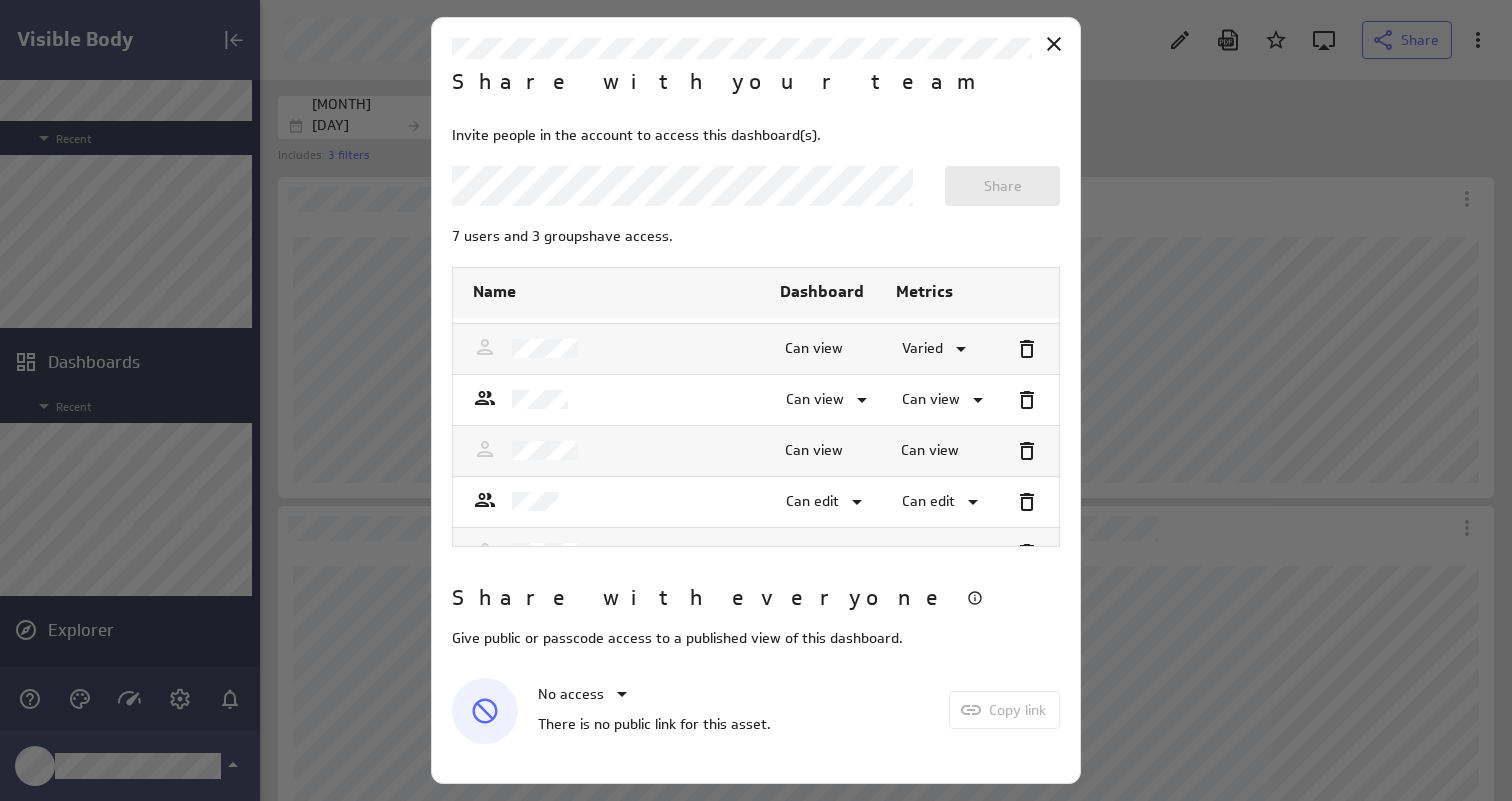 click at bounding box center [611, 196] 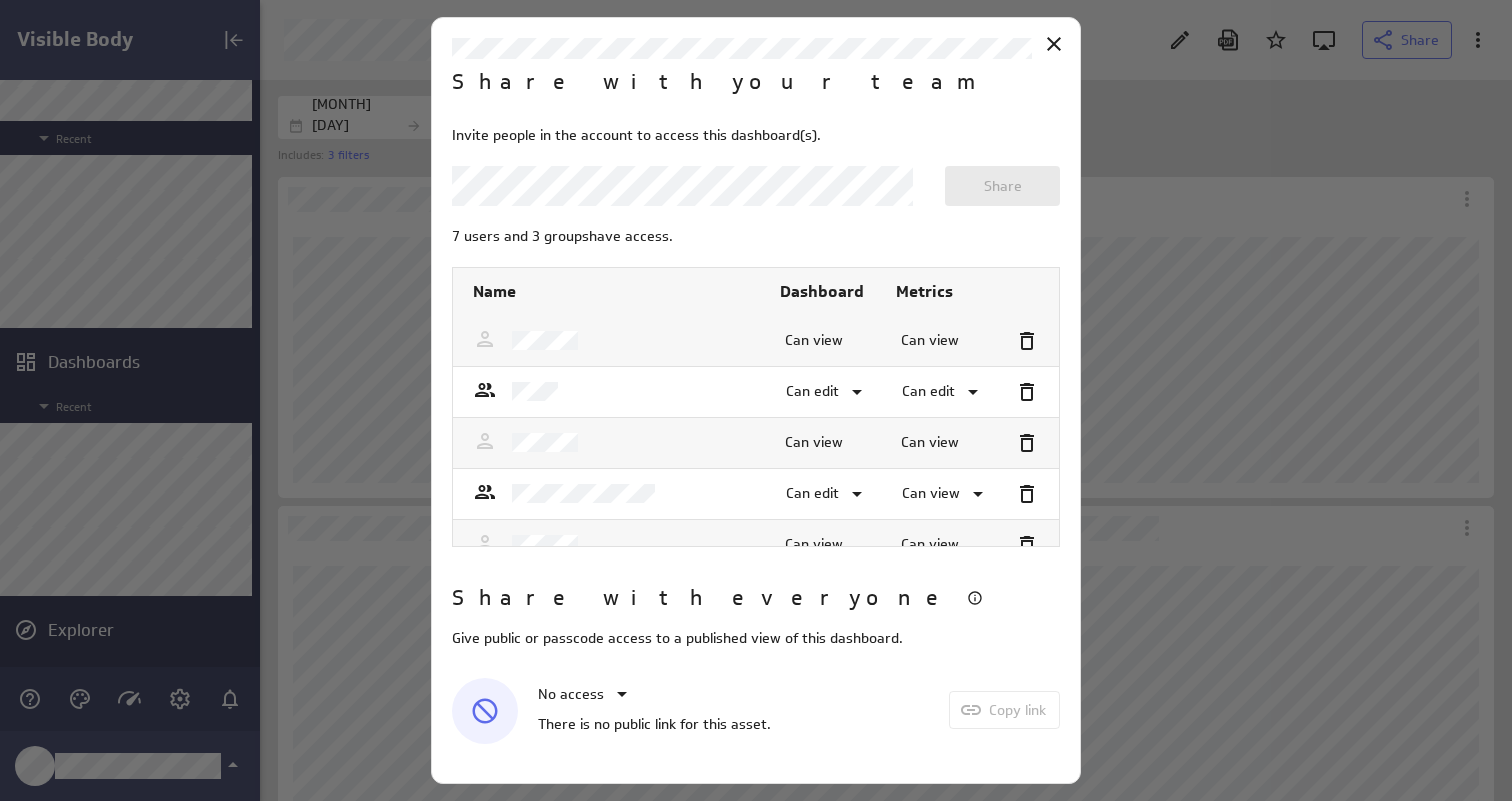 scroll, scrollTop: 282, scrollLeft: 0, axis: vertical 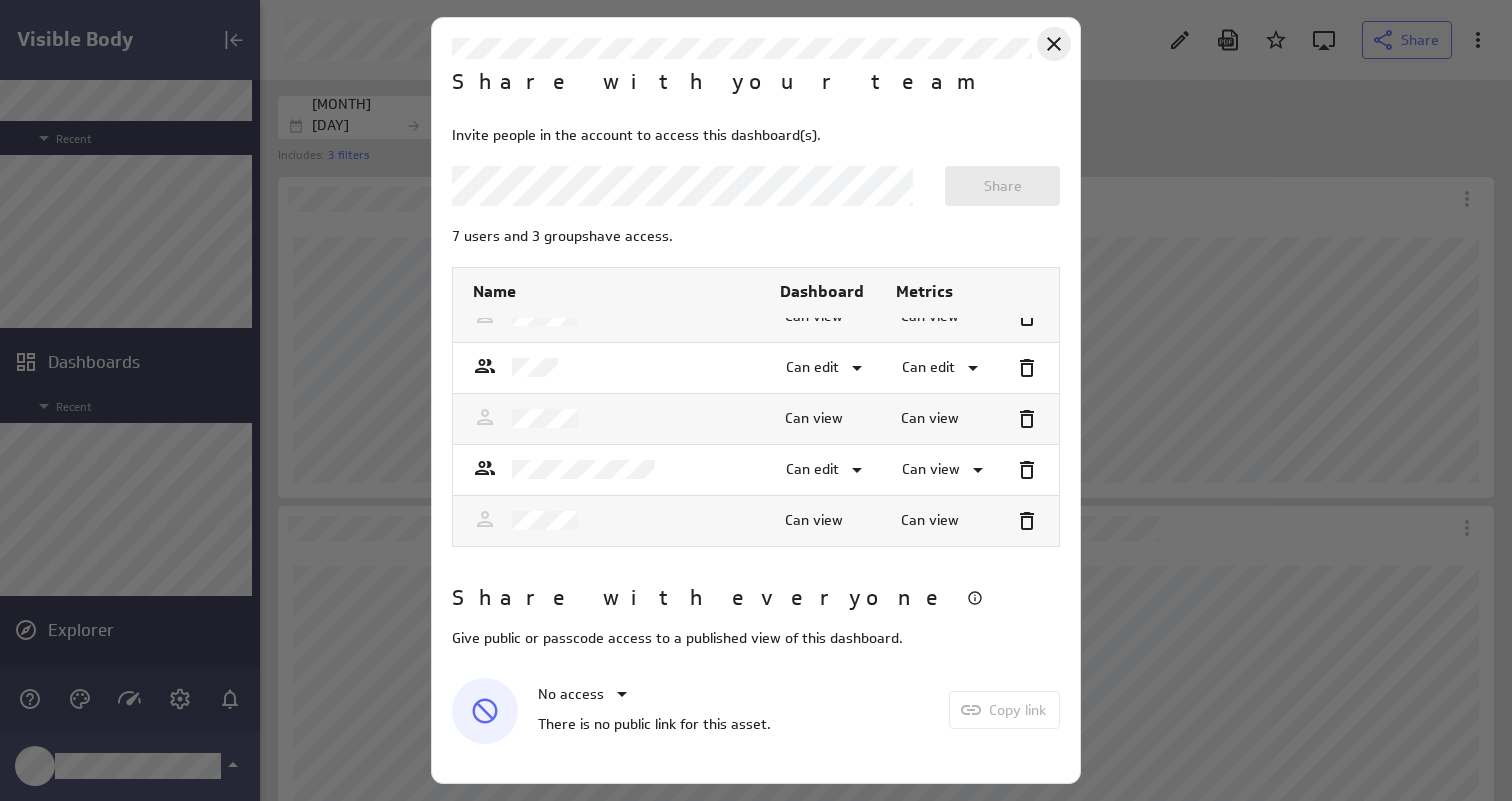 click at bounding box center [1054, 44] 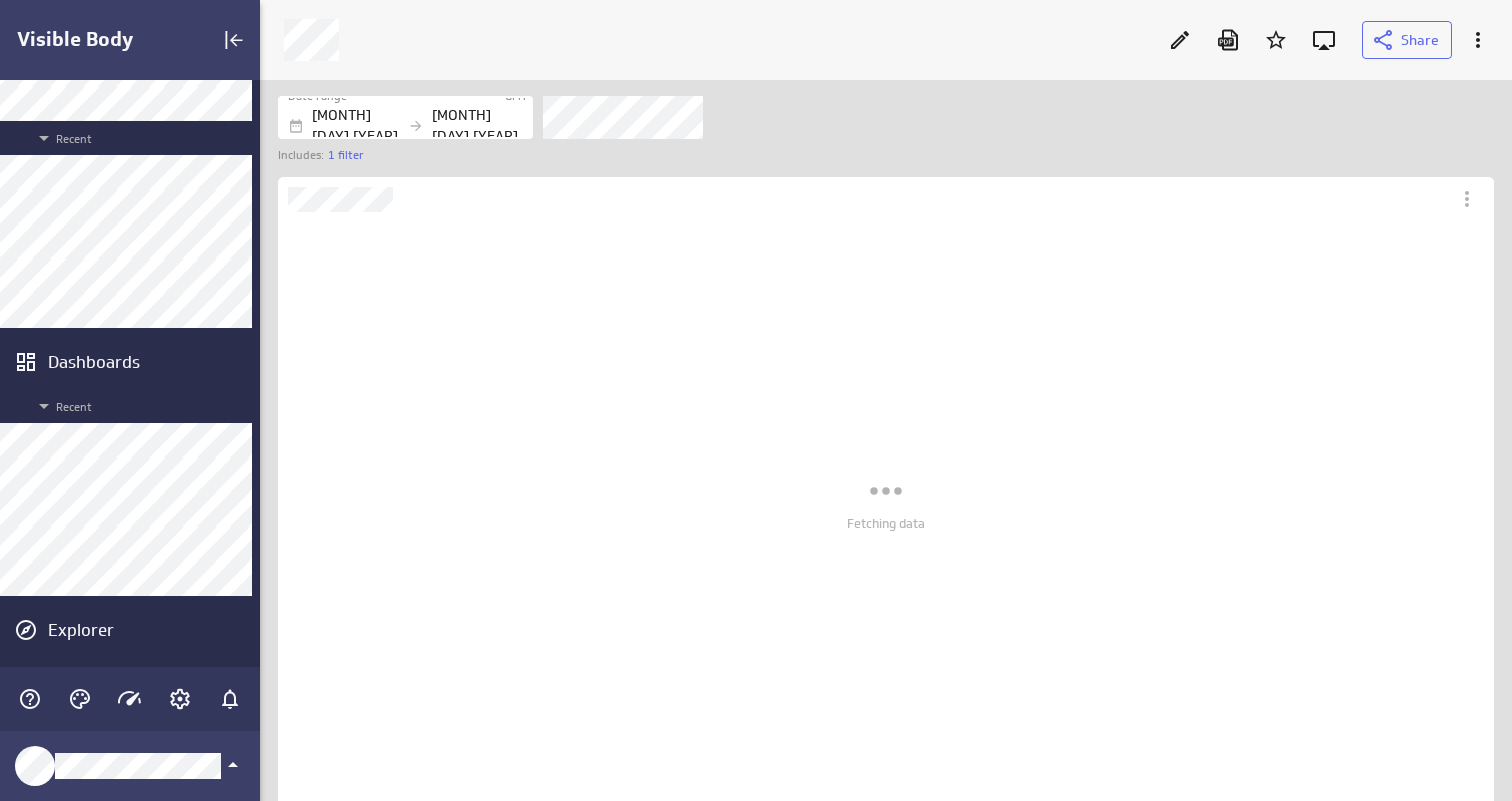 scroll, scrollTop: 10, scrollLeft: 10, axis: both 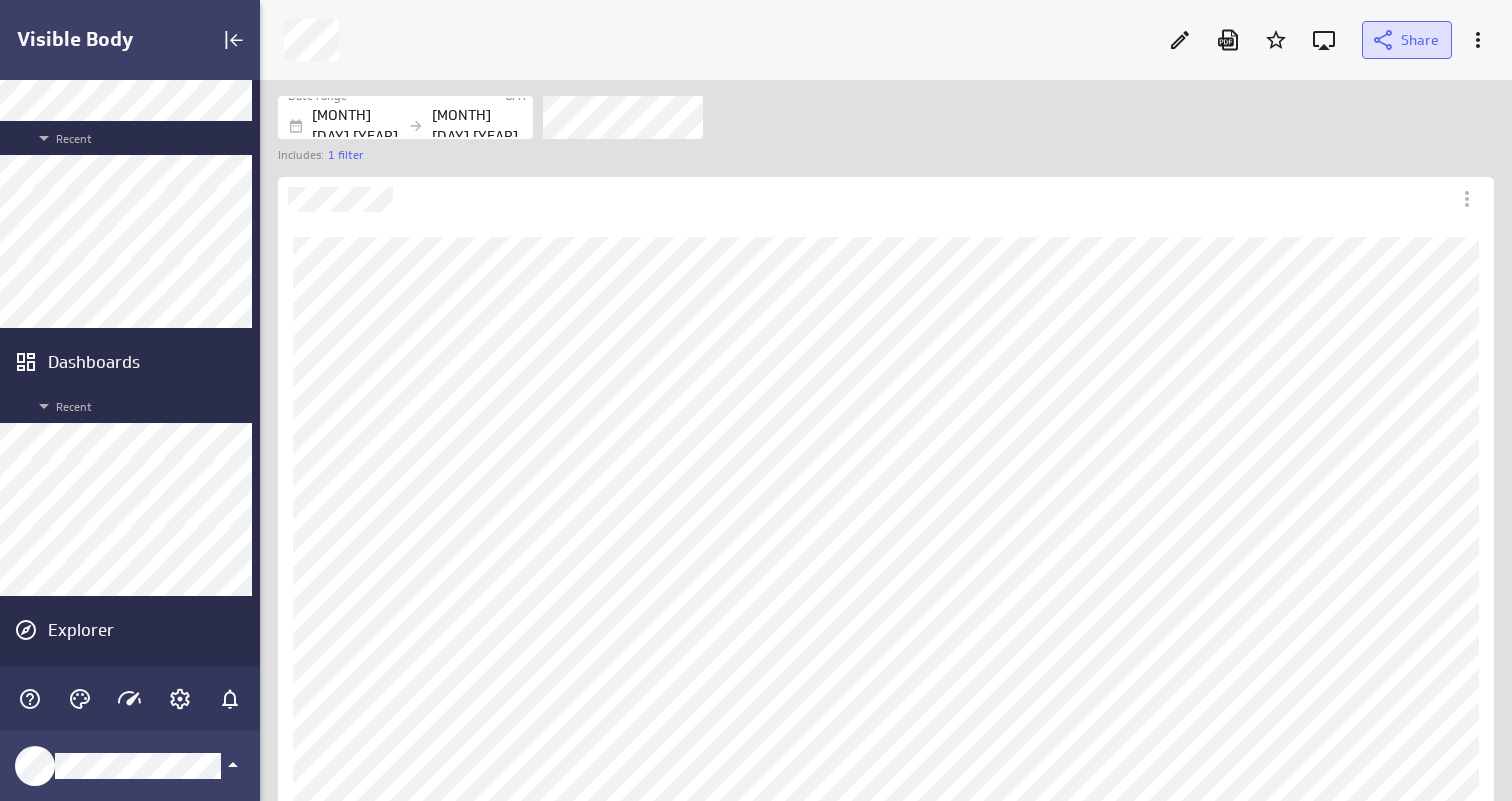 click on "Share" at bounding box center (1420, 40) 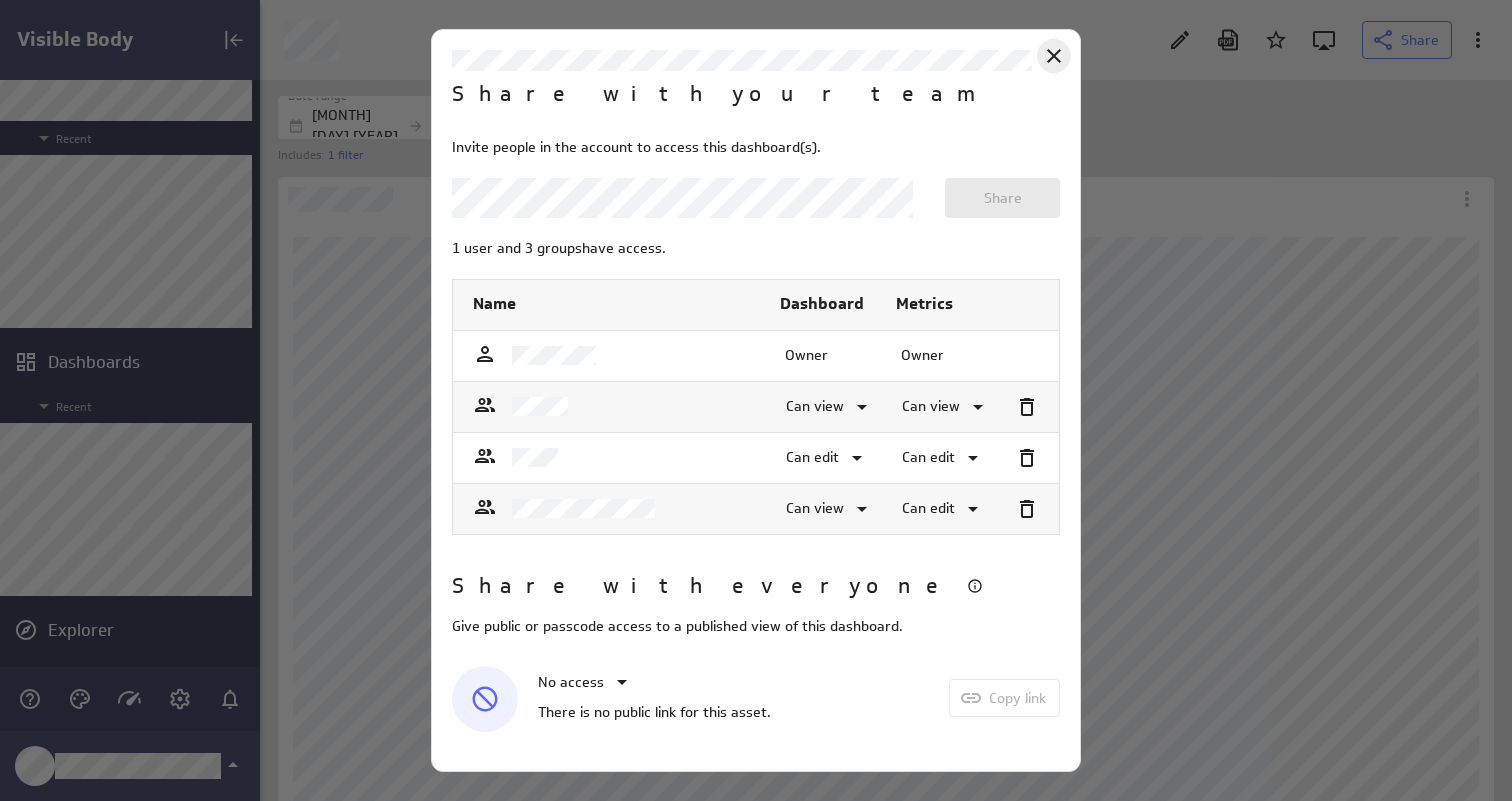 click at bounding box center [1054, 56] 